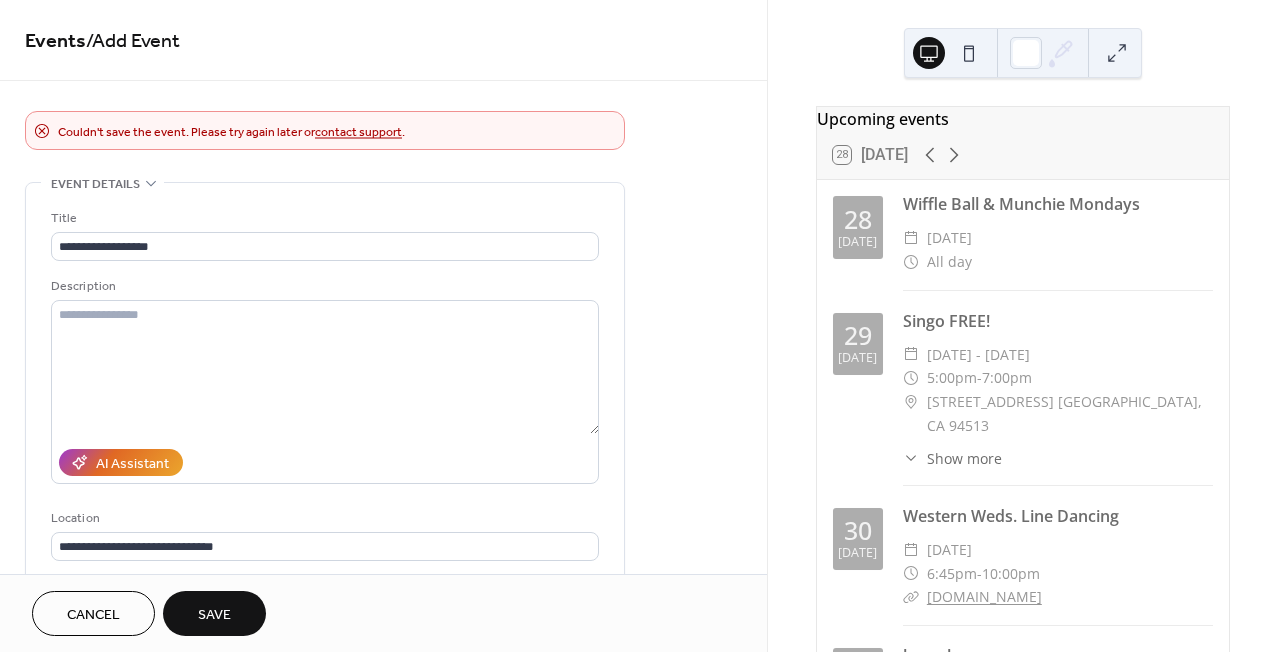 scroll, scrollTop: 0, scrollLeft: 0, axis: both 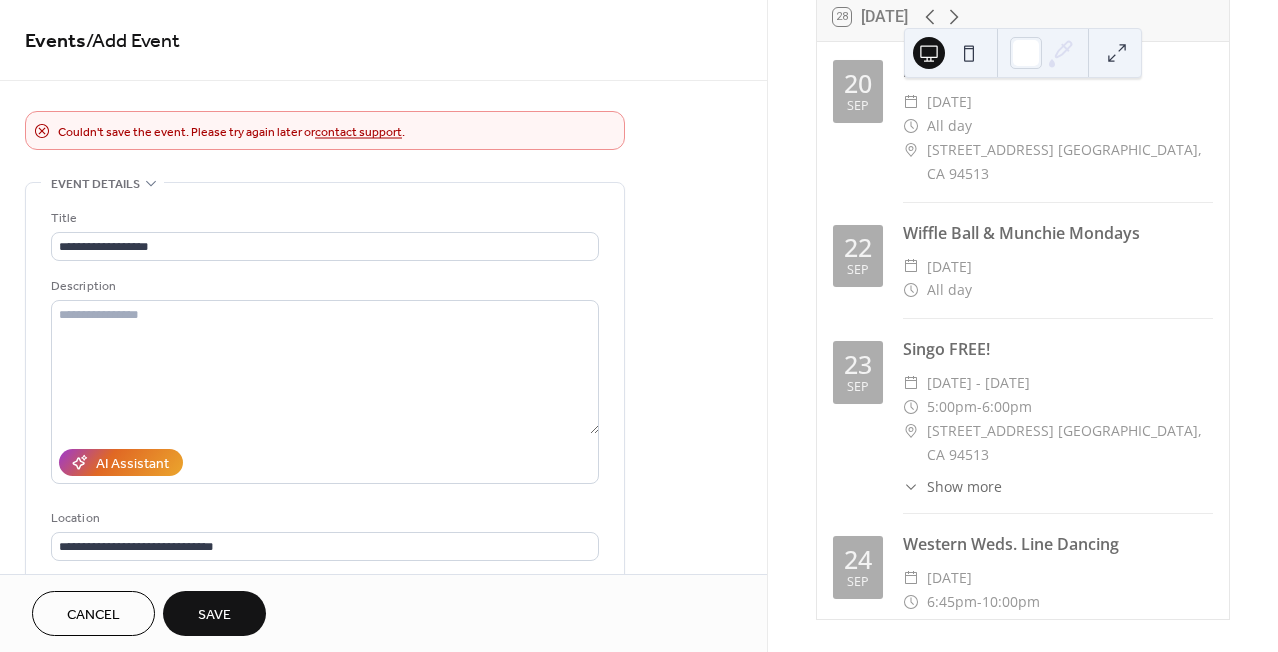 click on "Save" at bounding box center [214, 615] 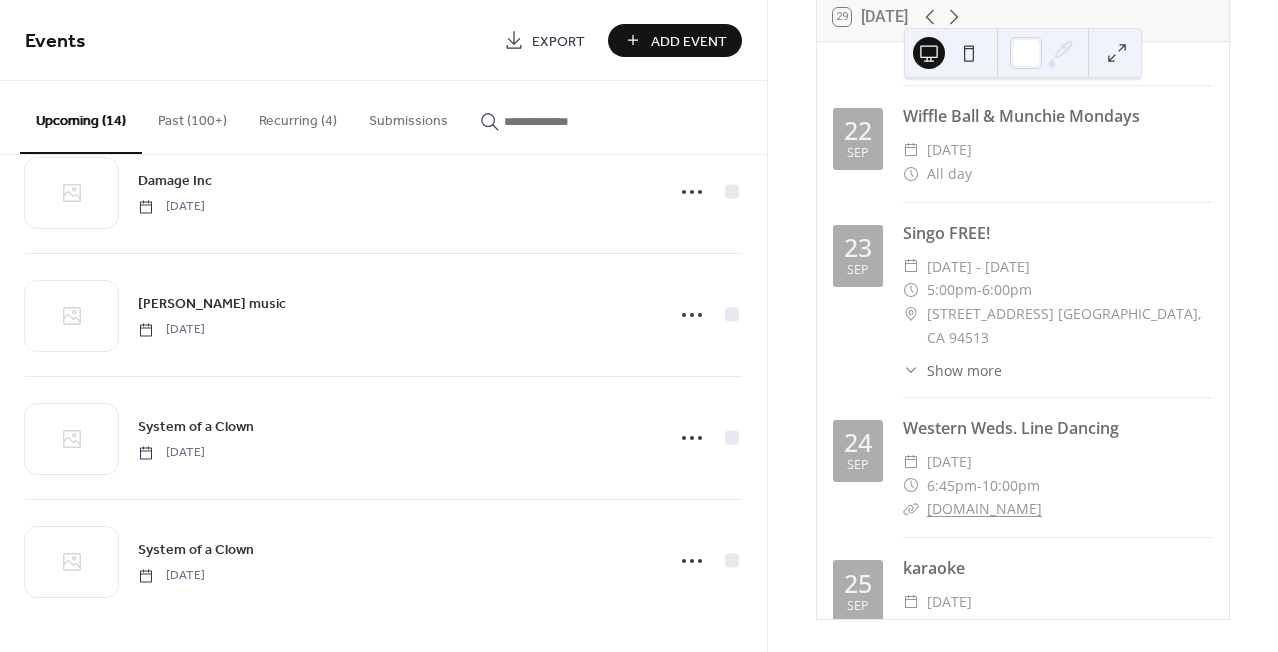 scroll, scrollTop: 1284, scrollLeft: 0, axis: vertical 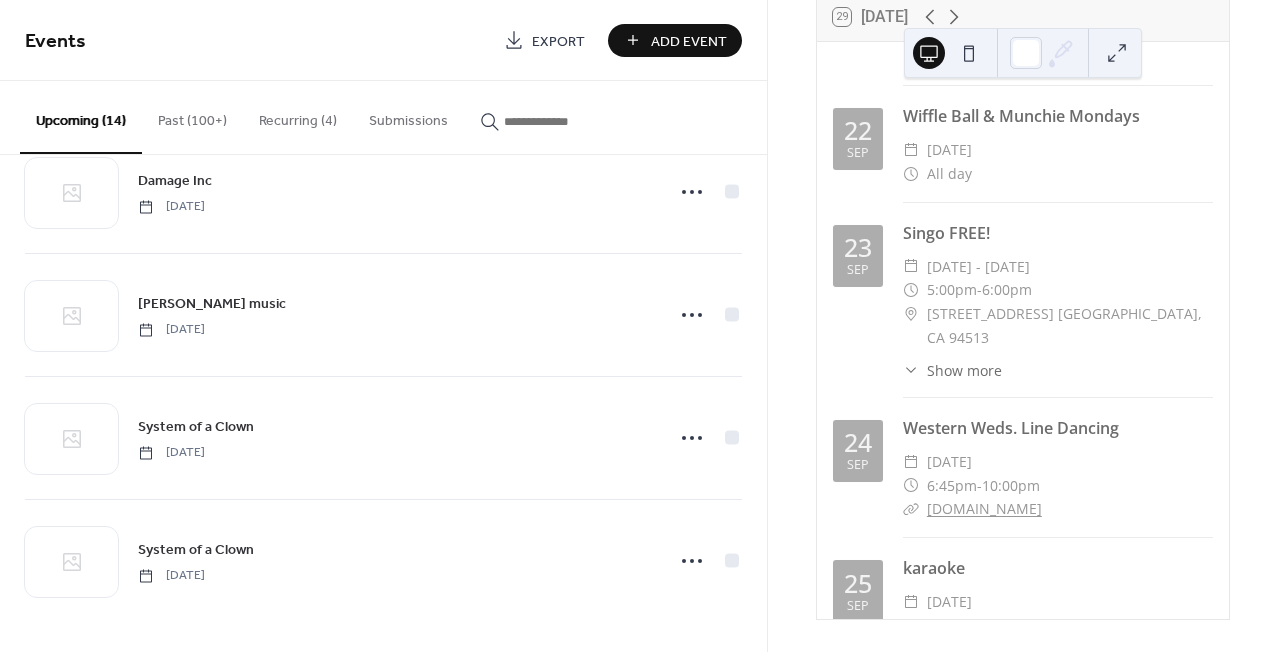 click on "Recurring (4)" at bounding box center (298, 116) 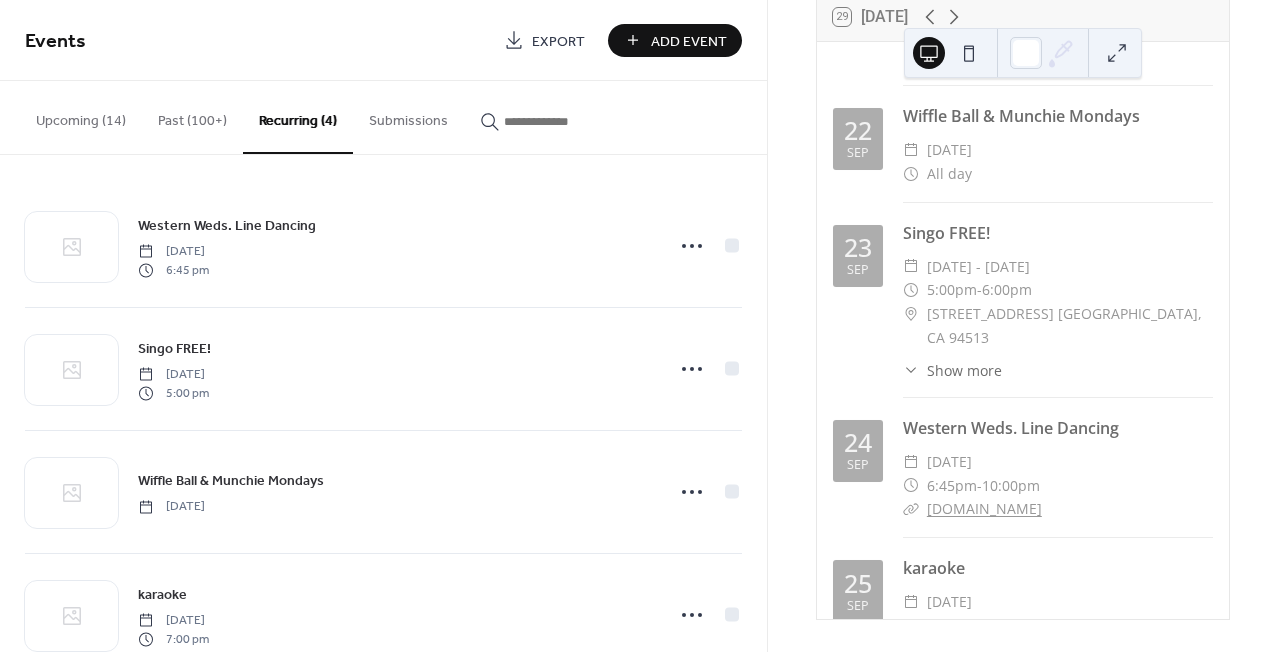 click on "Upcoming (14)" at bounding box center (81, 116) 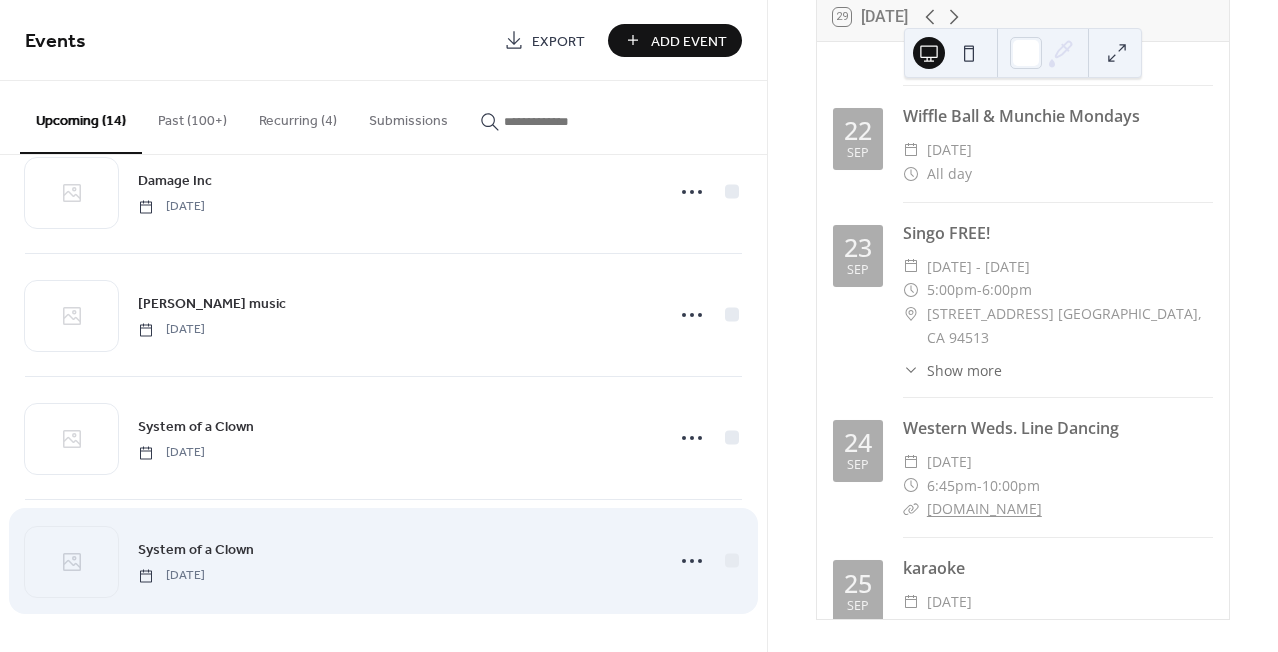 click on "System of a Clown" at bounding box center [196, 550] 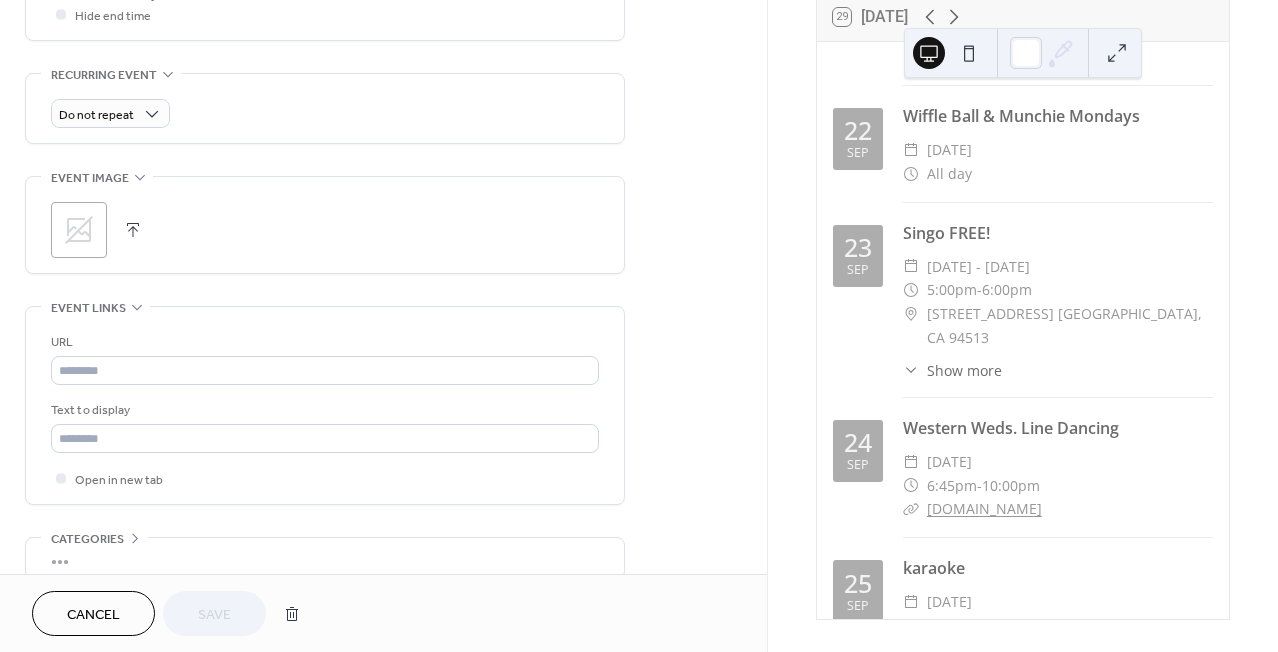 scroll, scrollTop: 859, scrollLeft: 0, axis: vertical 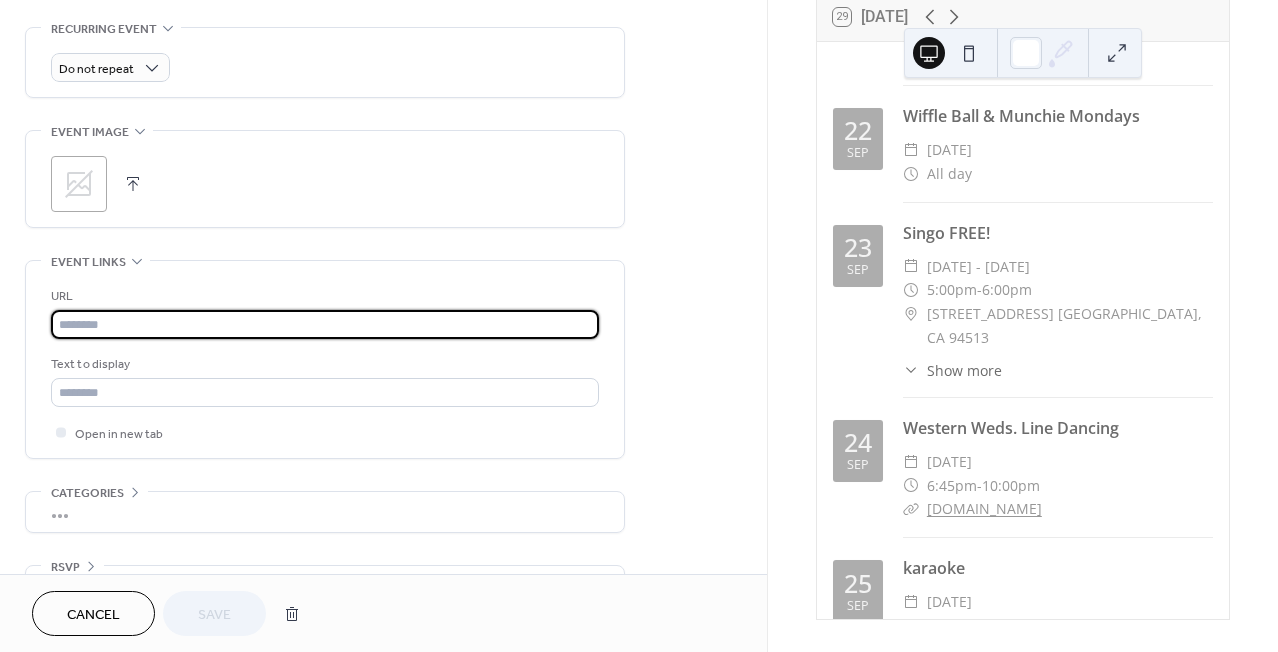 click at bounding box center (325, 324) 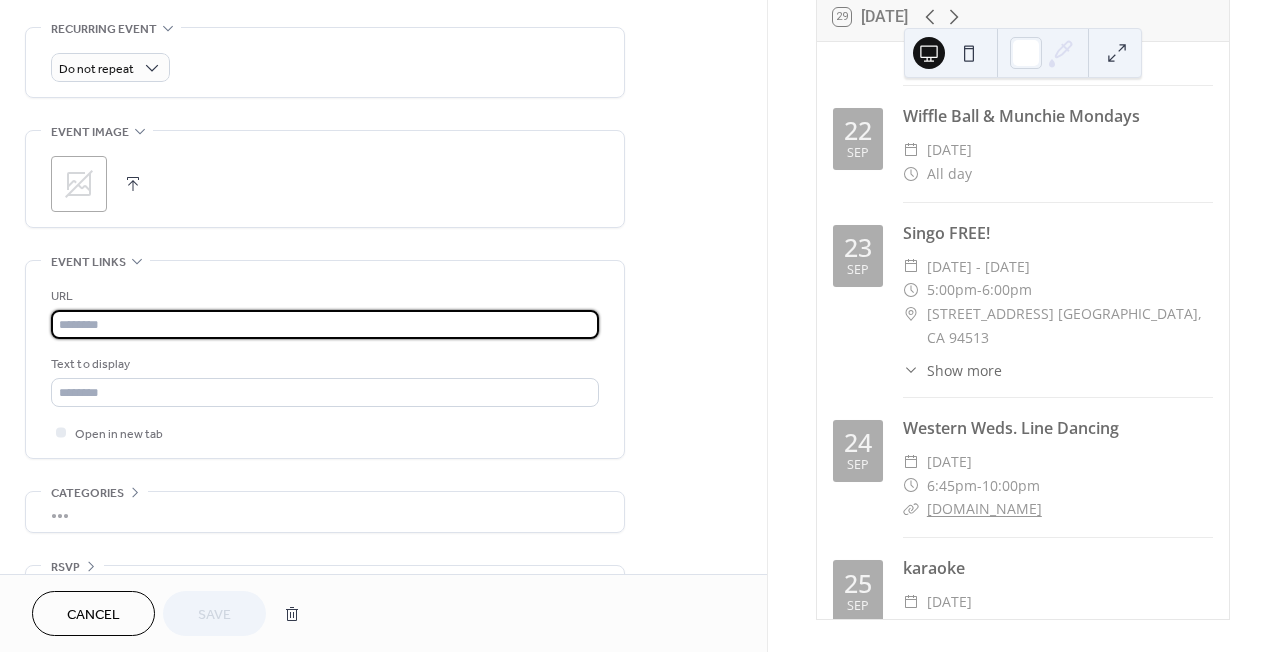 paste on "**********" 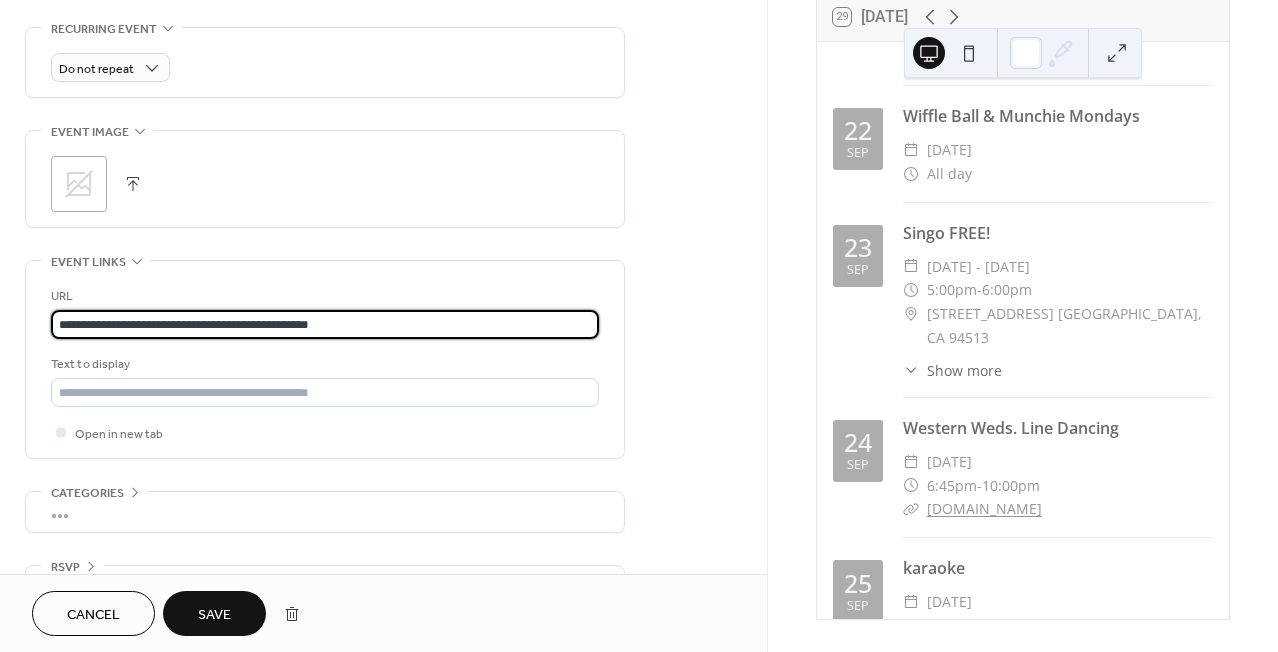 type on "**********" 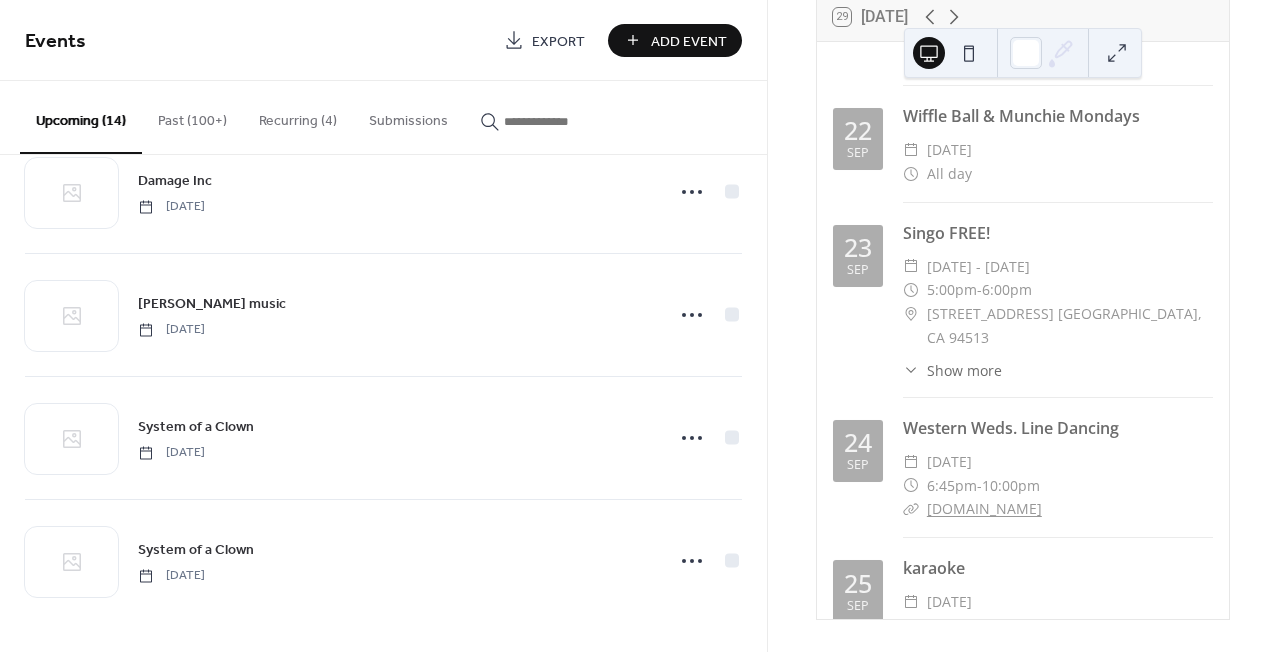 scroll, scrollTop: 1284, scrollLeft: 0, axis: vertical 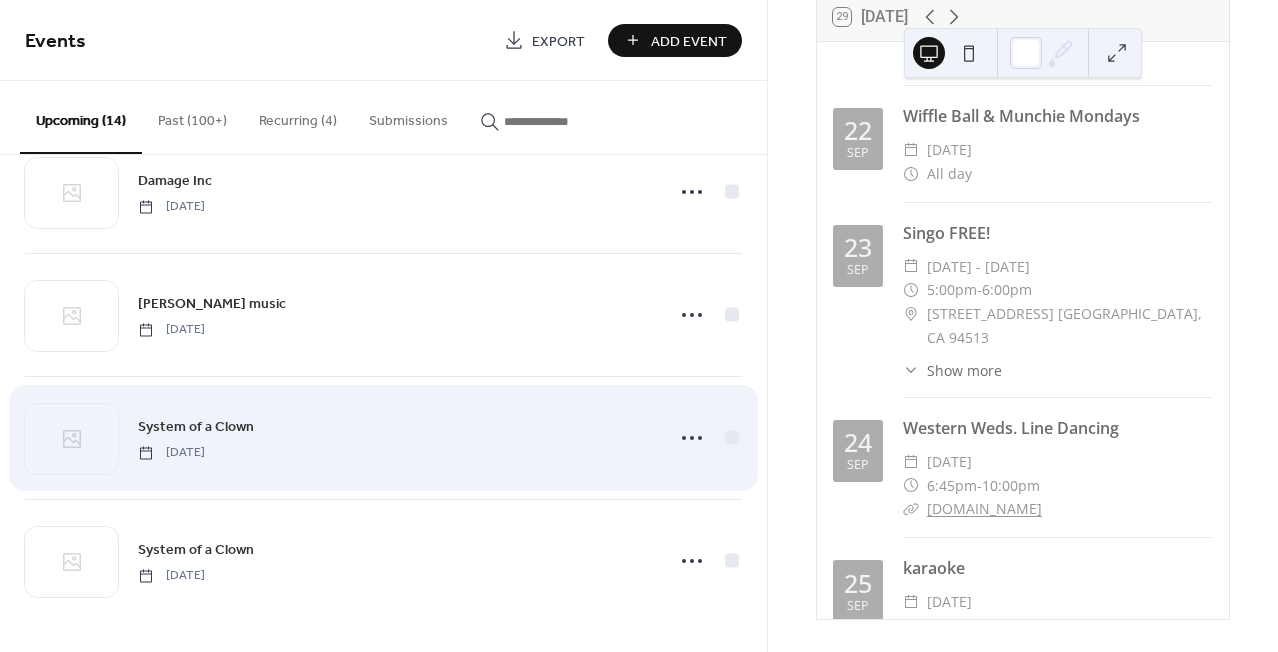 click on "System of a Clown" at bounding box center [196, 427] 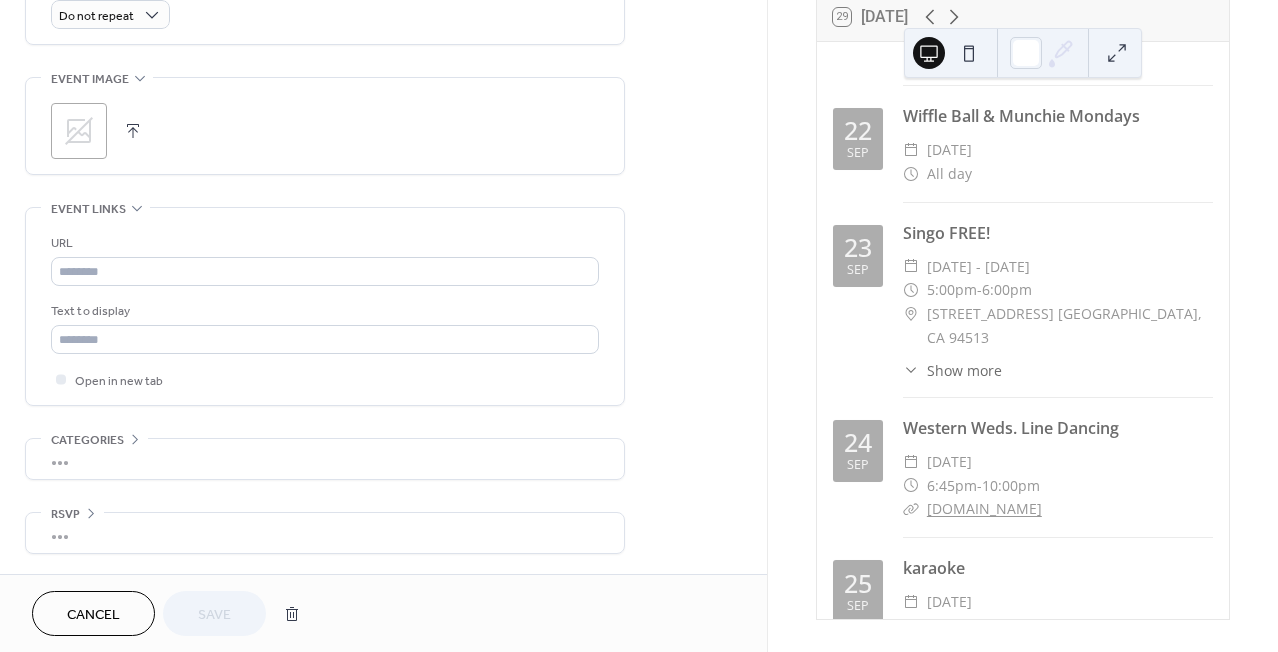 scroll, scrollTop: 922, scrollLeft: 0, axis: vertical 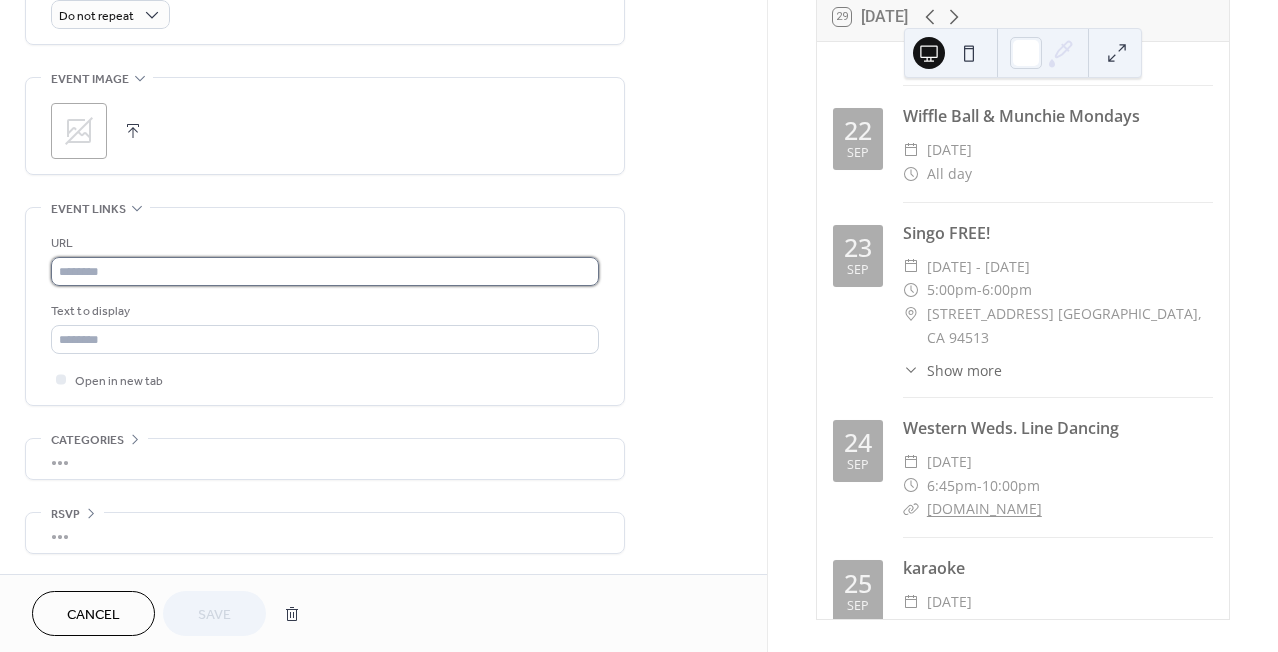 click at bounding box center [325, 271] 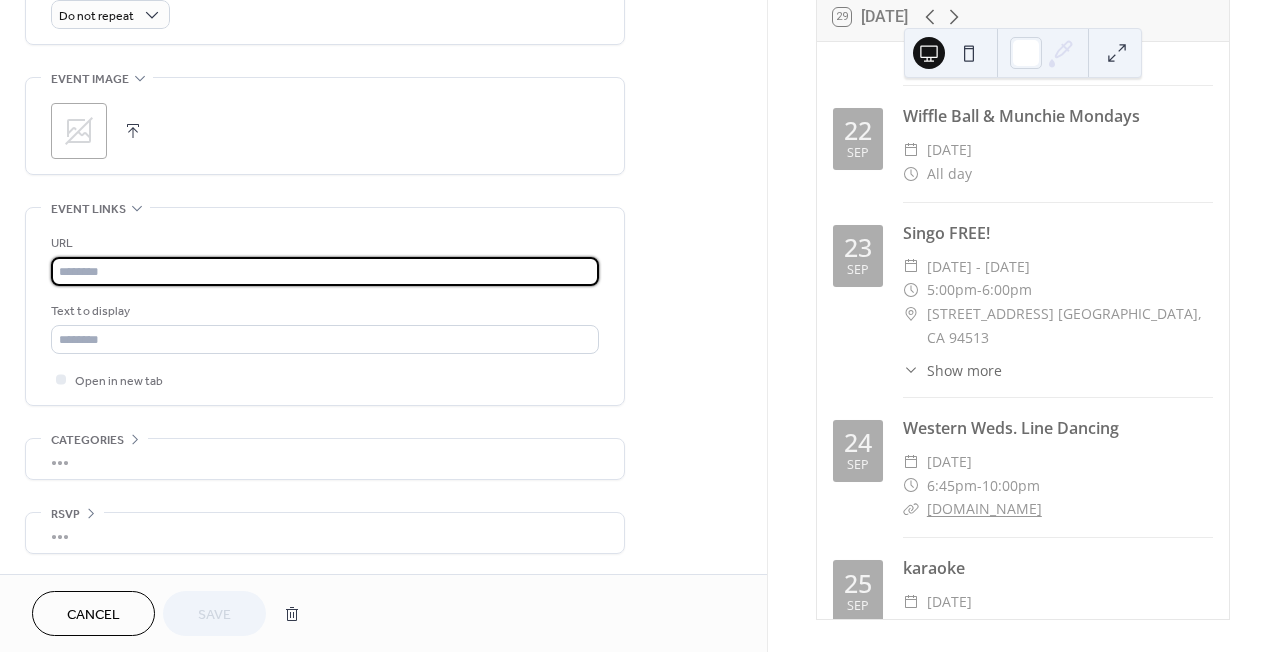 click on "Cancel" at bounding box center (93, 613) 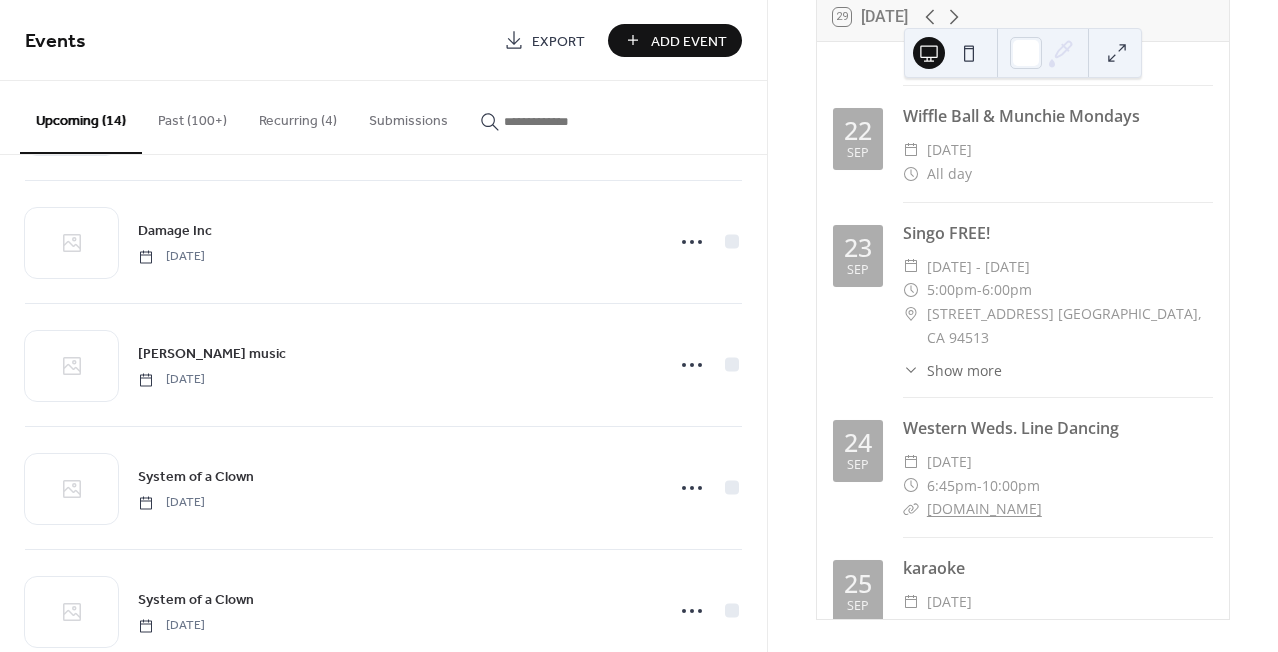 scroll, scrollTop: 1284, scrollLeft: 0, axis: vertical 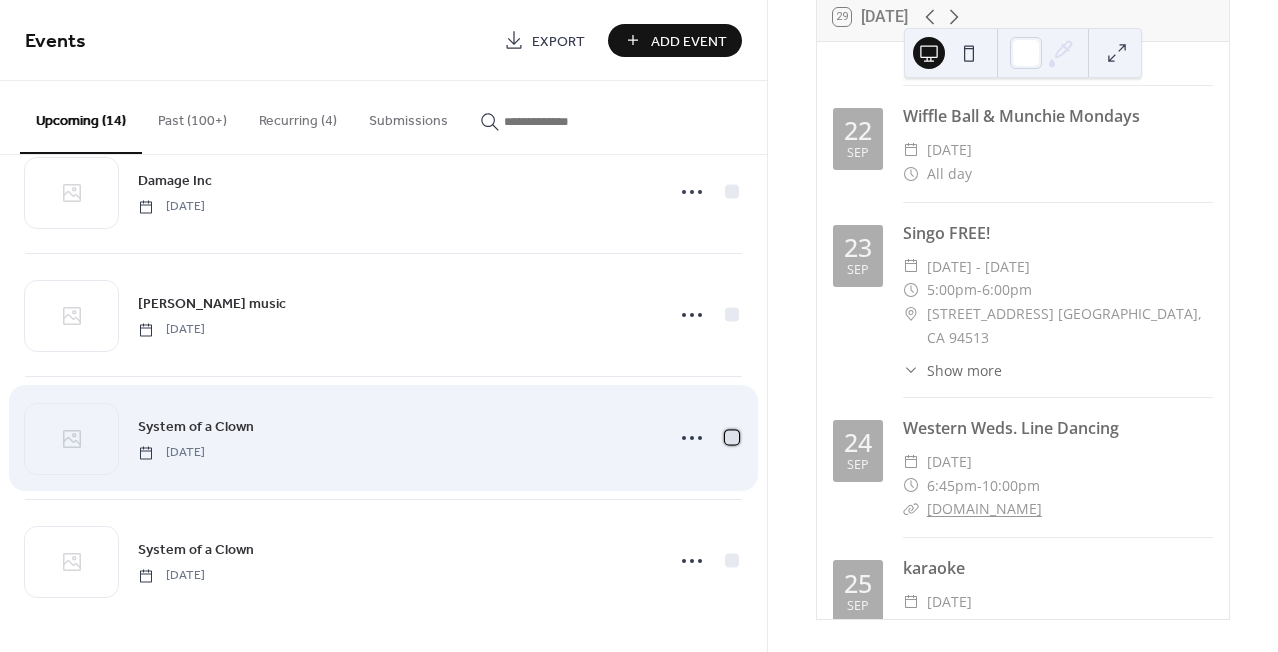 click at bounding box center (732, 437) 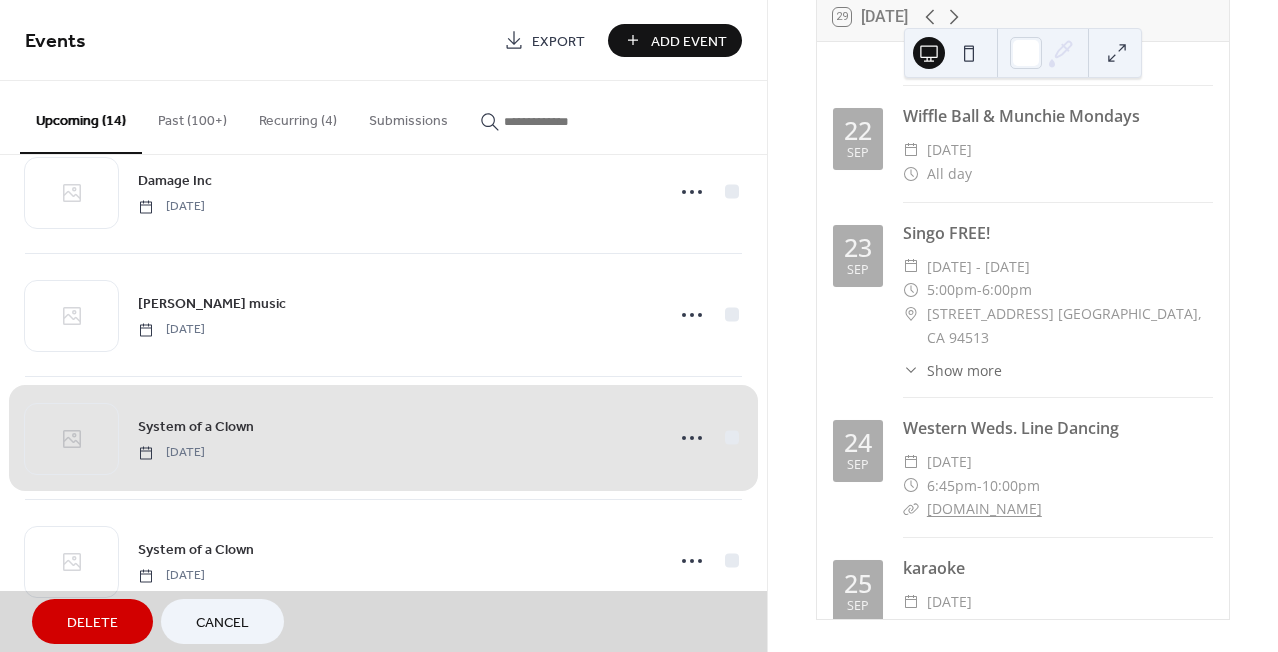 click on "Delete" at bounding box center [92, 621] 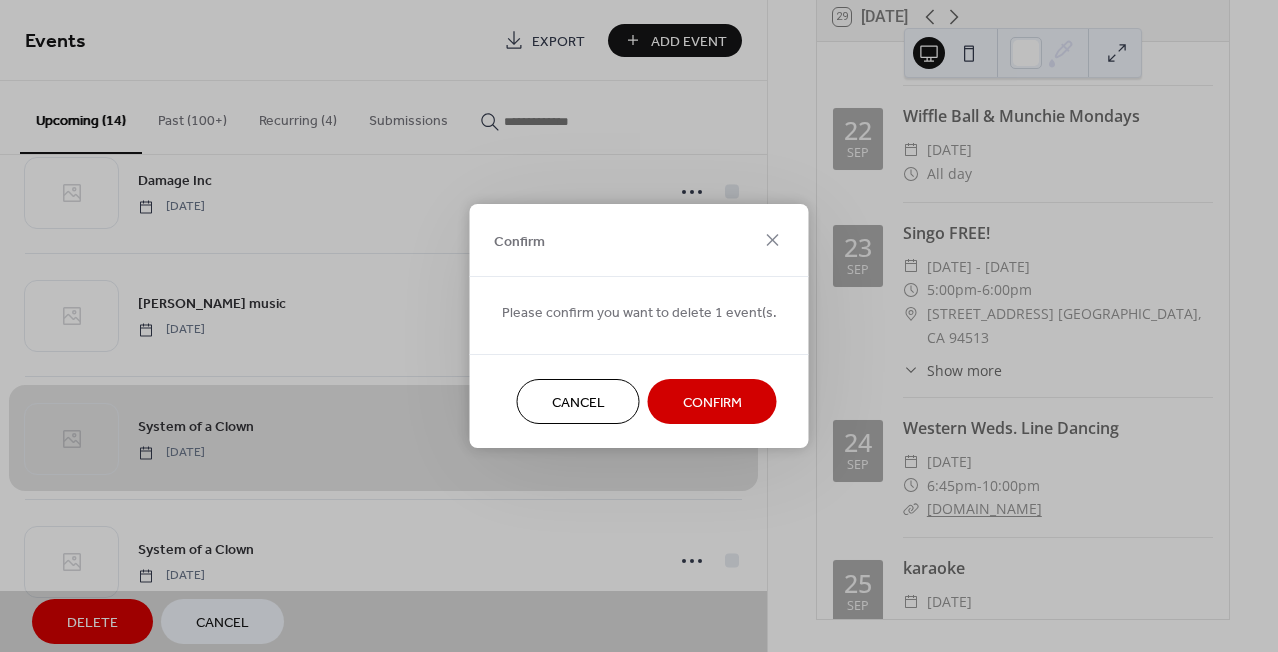 click on "Confirm" at bounding box center (712, 401) 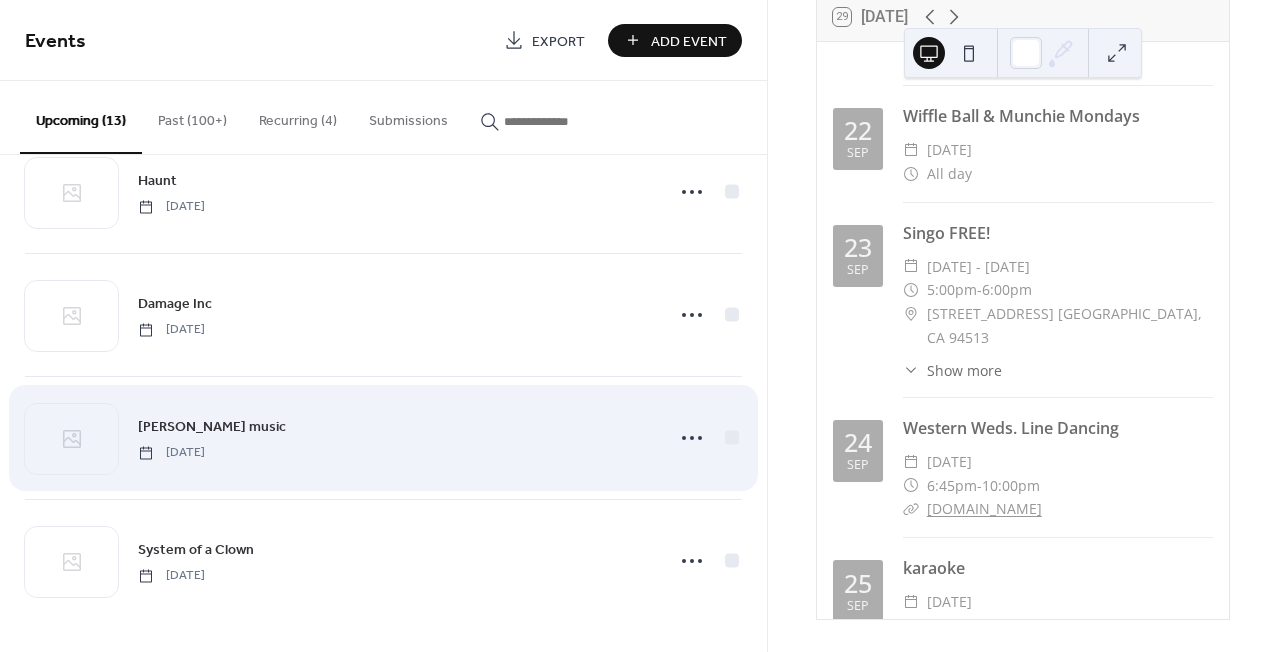 scroll, scrollTop: 1161, scrollLeft: 0, axis: vertical 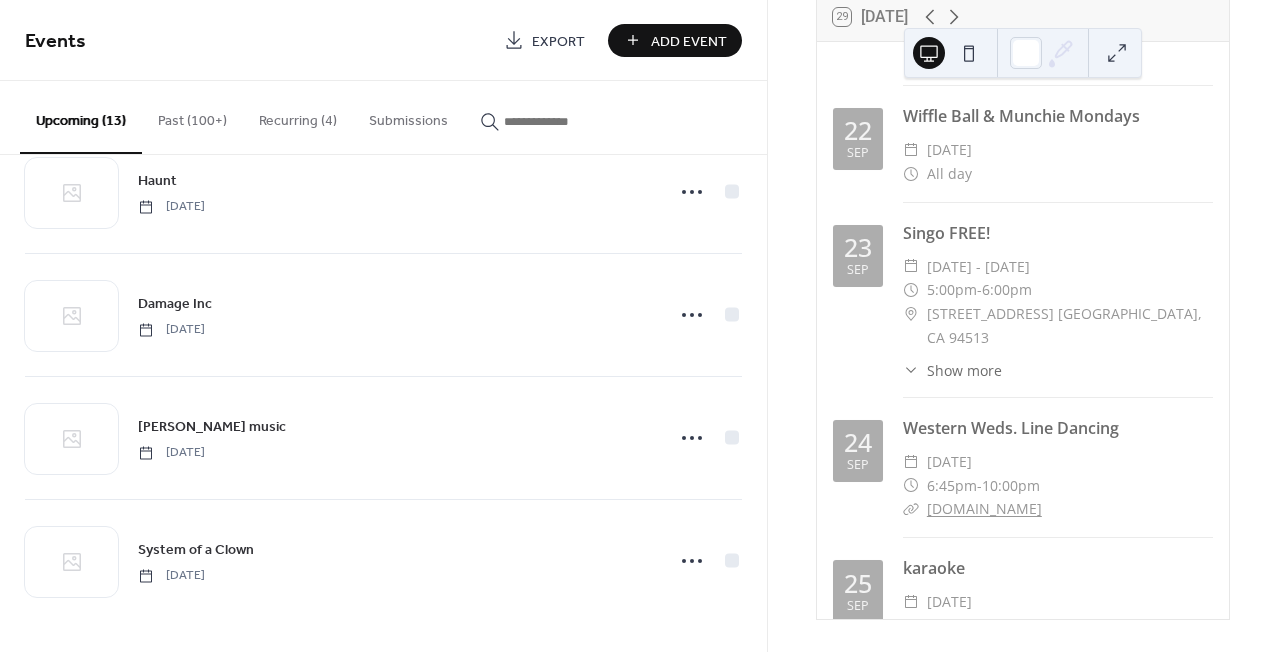 click on "Add Event" at bounding box center [689, 41] 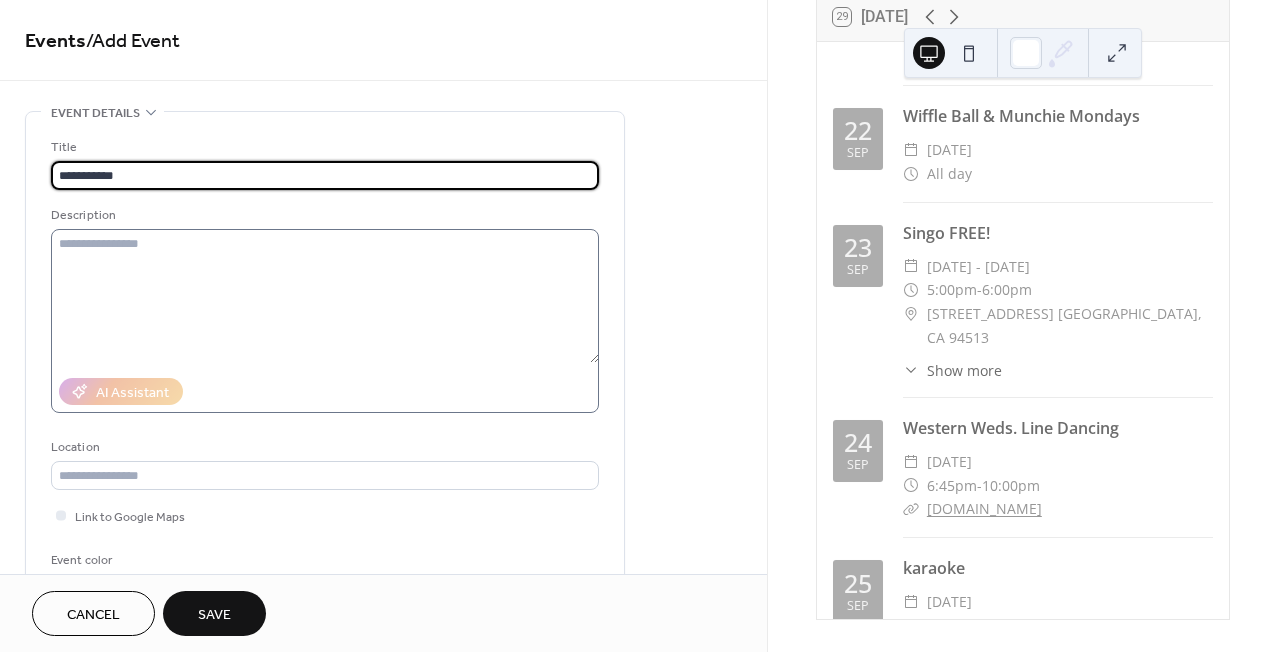 type on "**********" 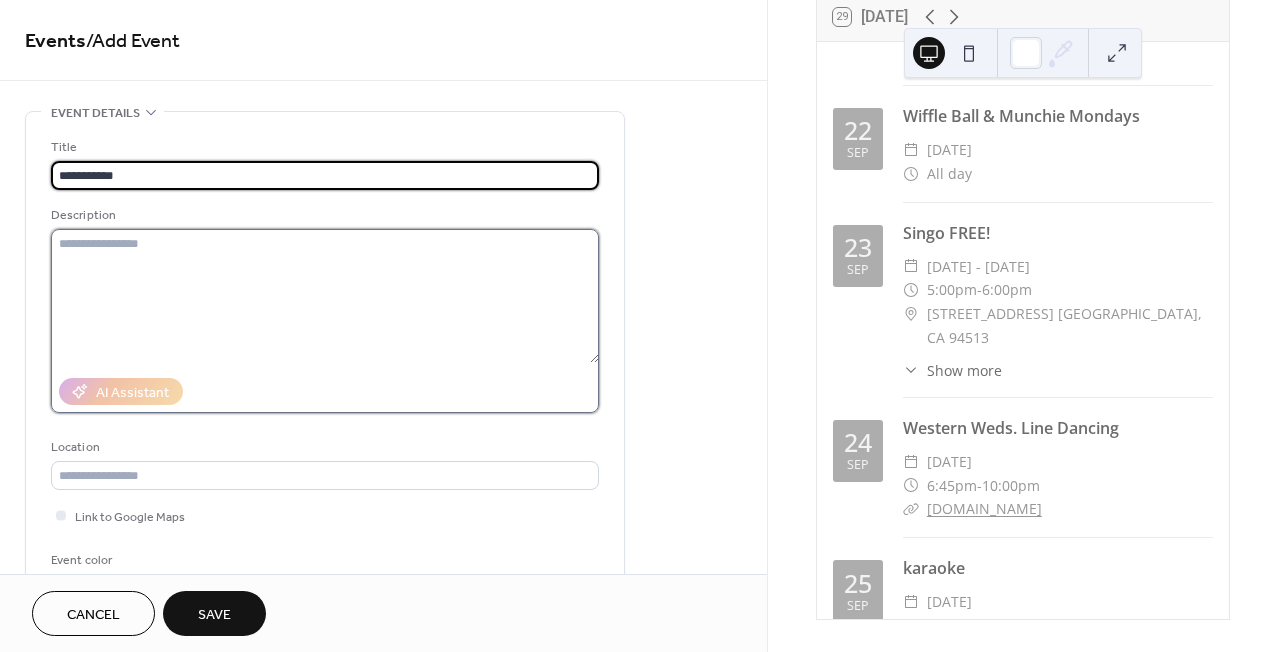 click at bounding box center [325, 296] 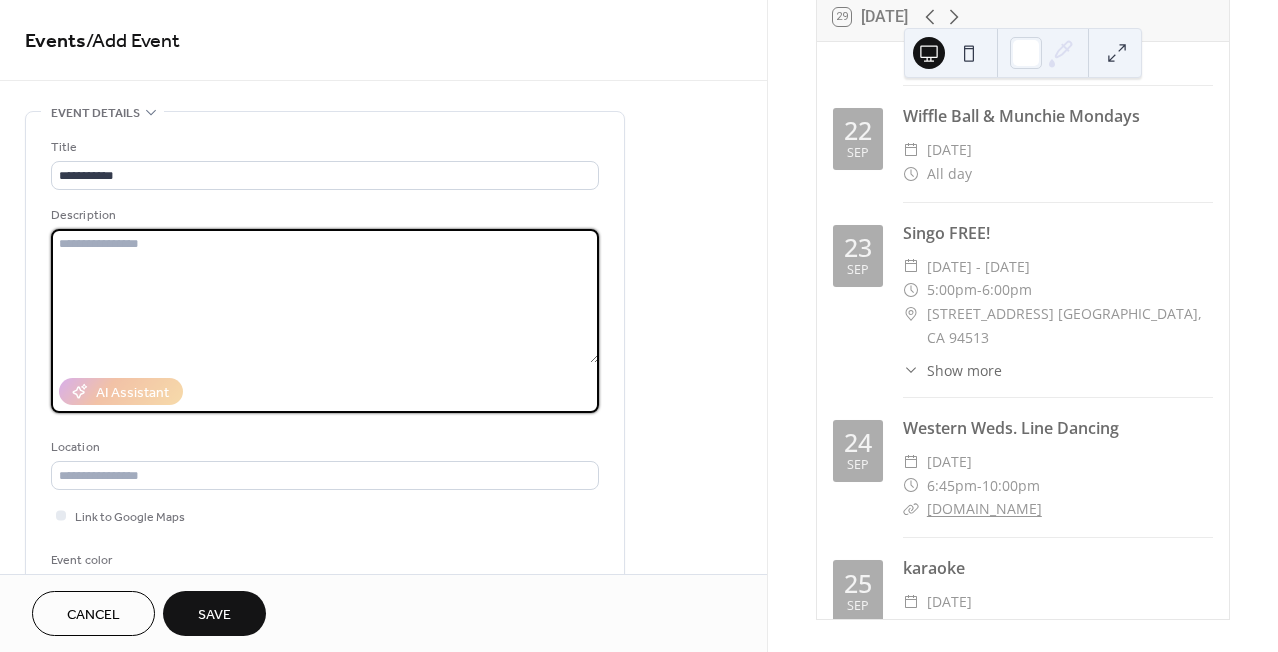 paste on "**********" 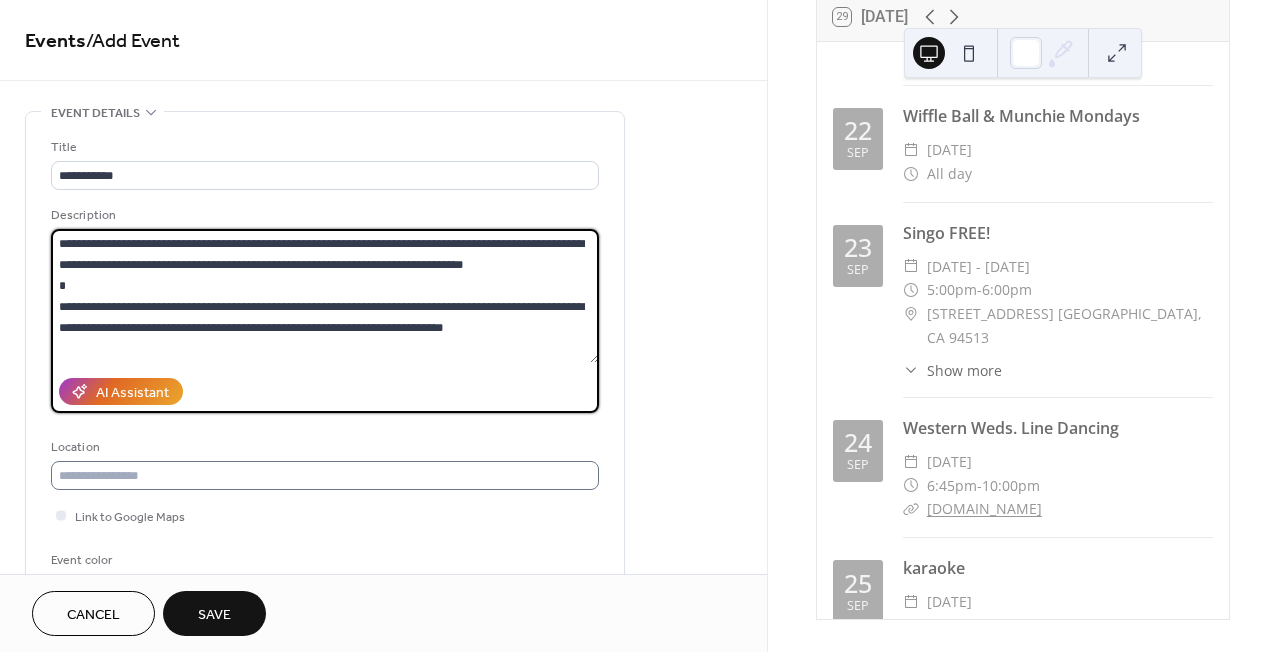 type on "**********" 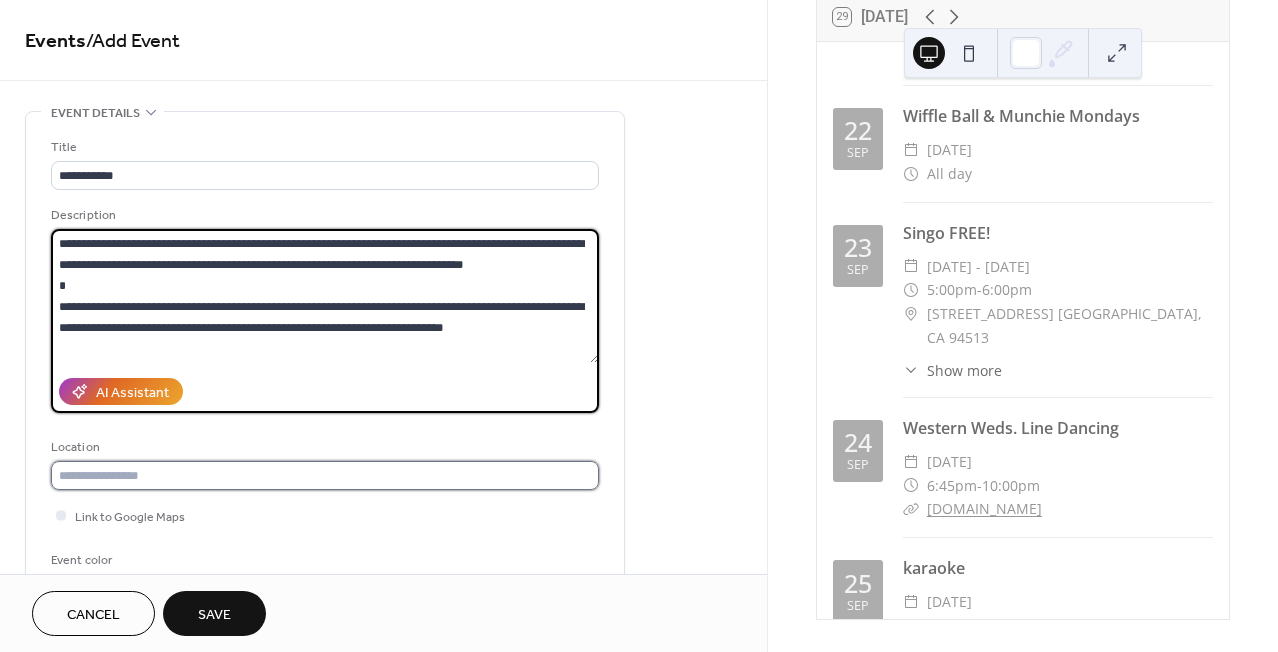 click at bounding box center (325, 475) 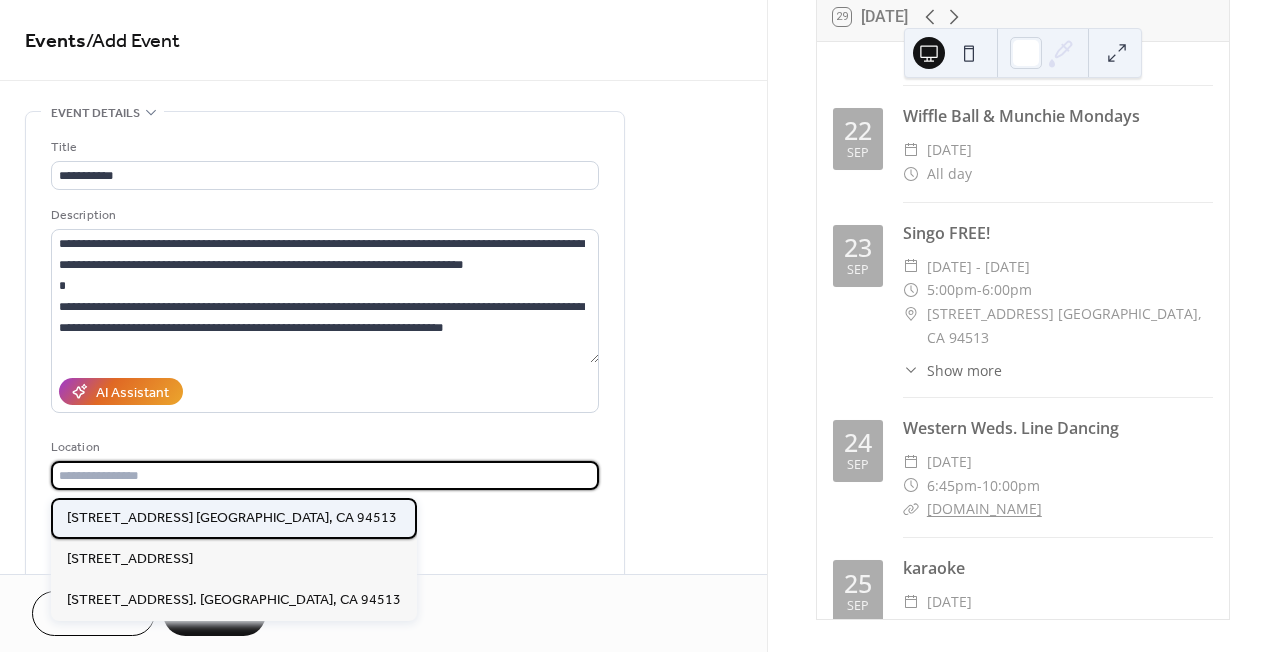 click on "[STREET_ADDRESS] [GEOGRAPHIC_DATA], CA 94513" at bounding box center [232, 518] 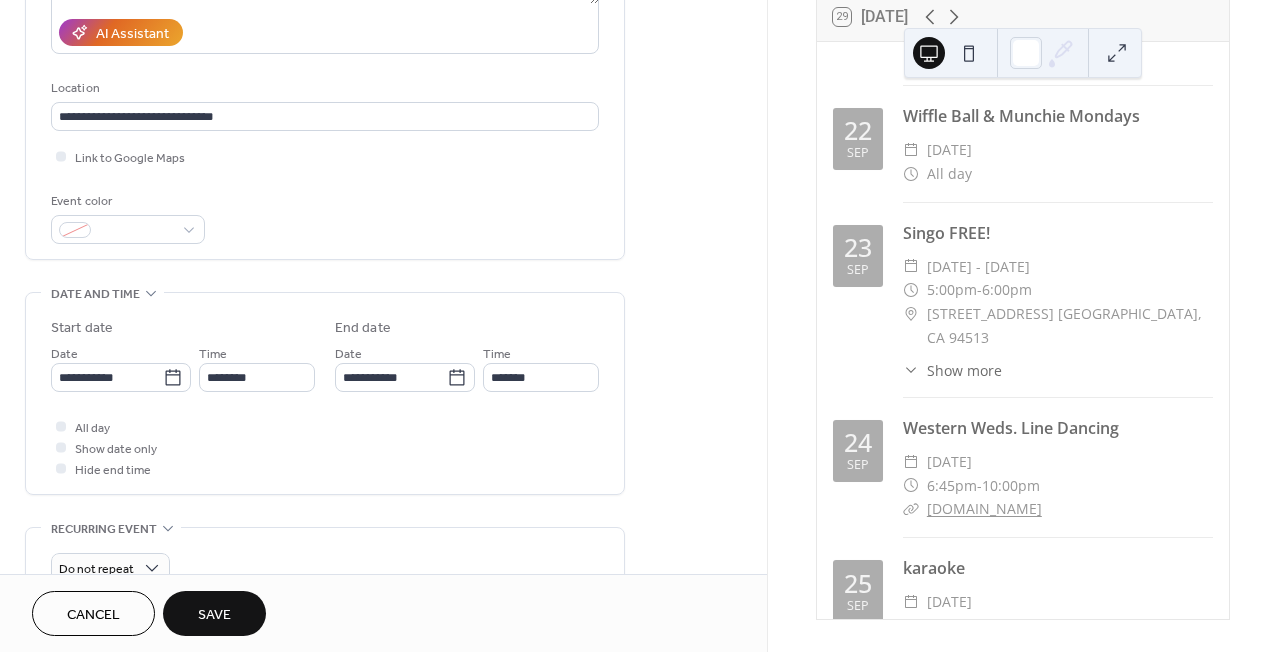 scroll, scrollTop: 362, scrollLeft: 0, axis: vertical 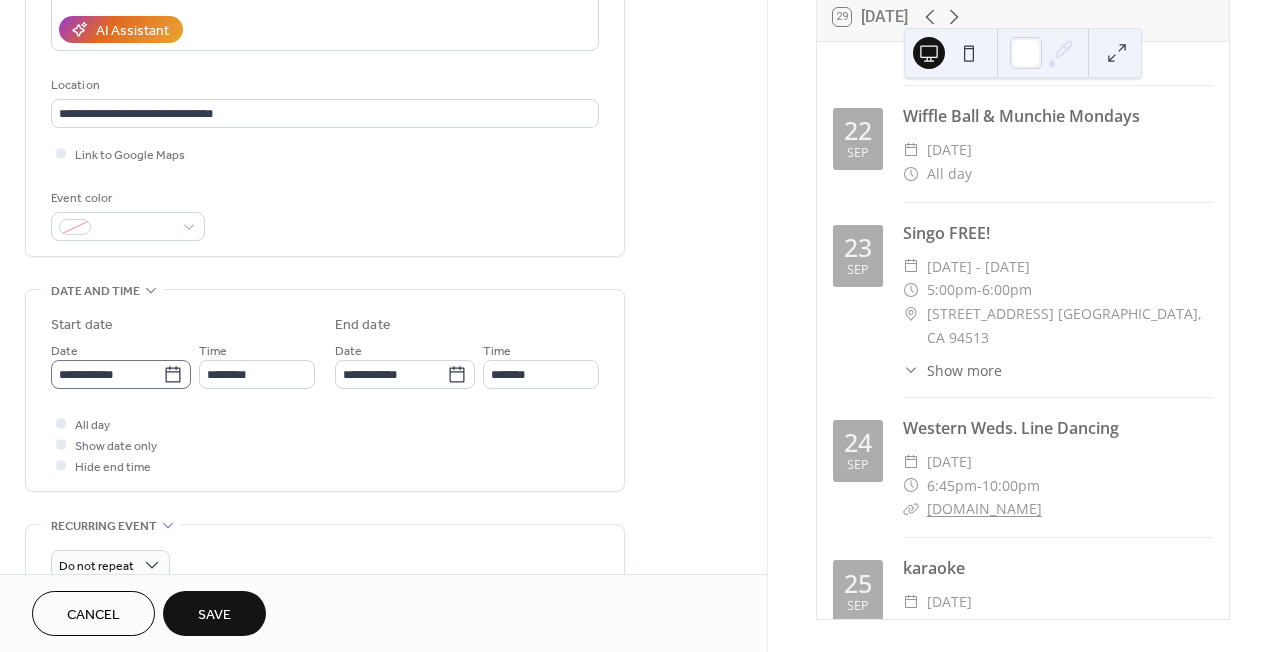 click 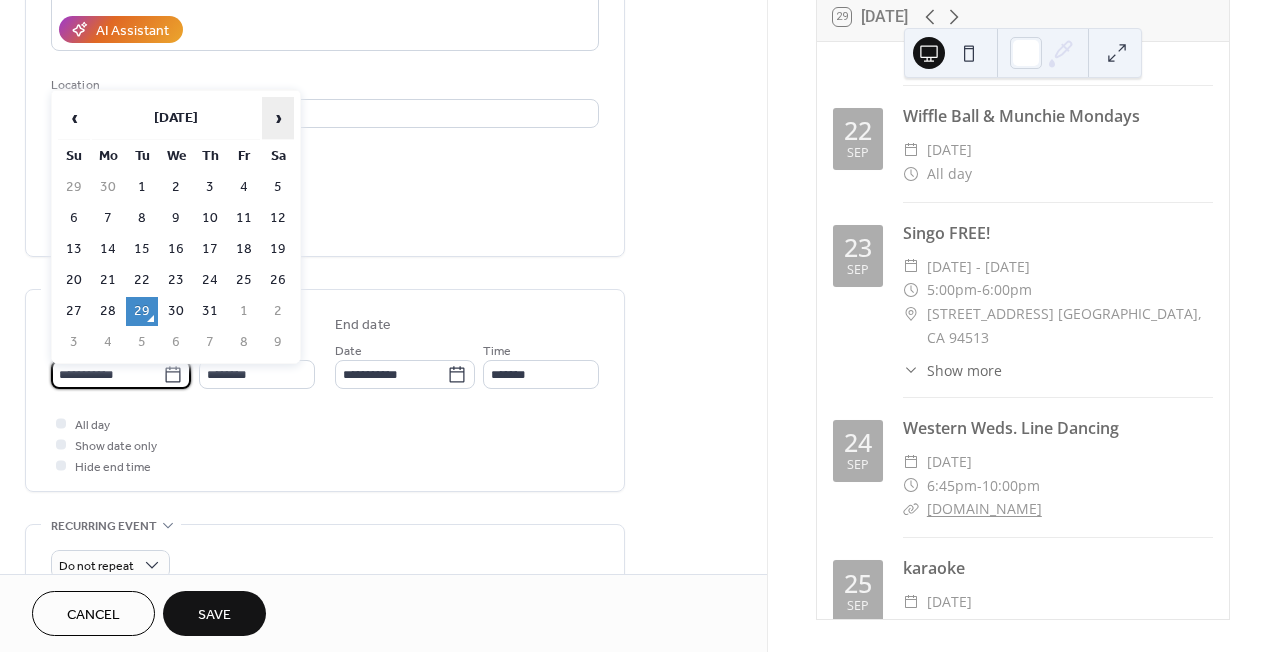 click on "›" at bounding box center (278, 118) 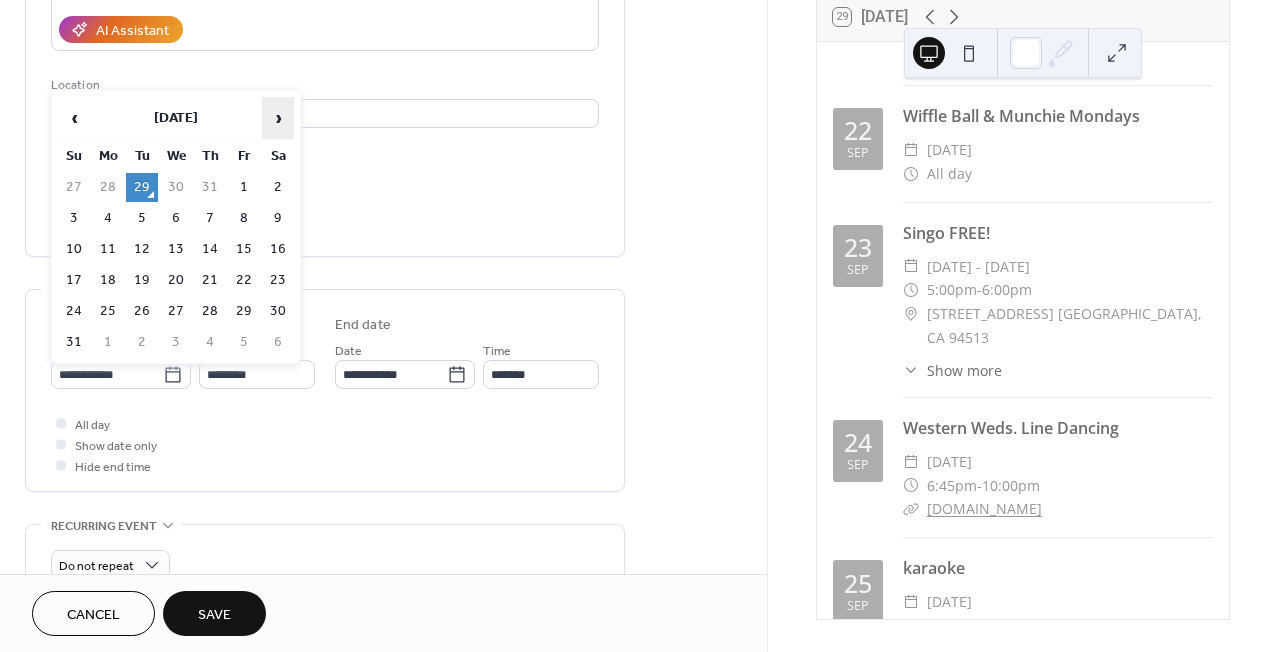 click on "›" at bounding box center [278, 118] 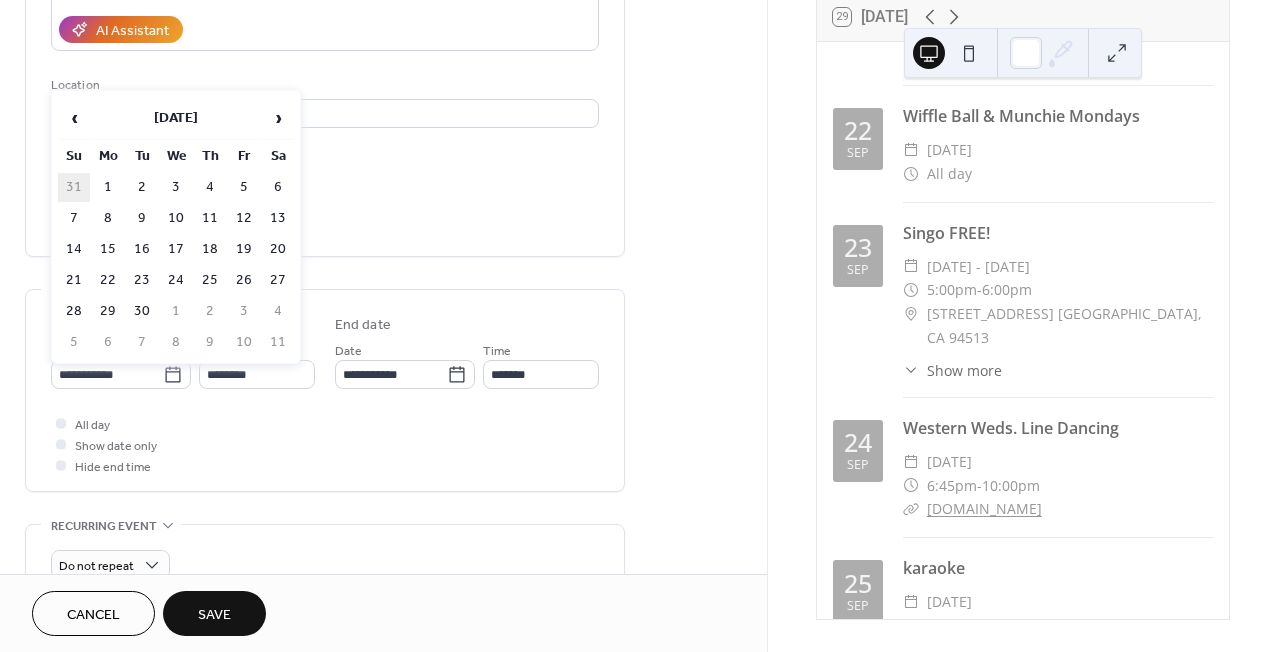 click on "31" at bounding box center [74, 187] 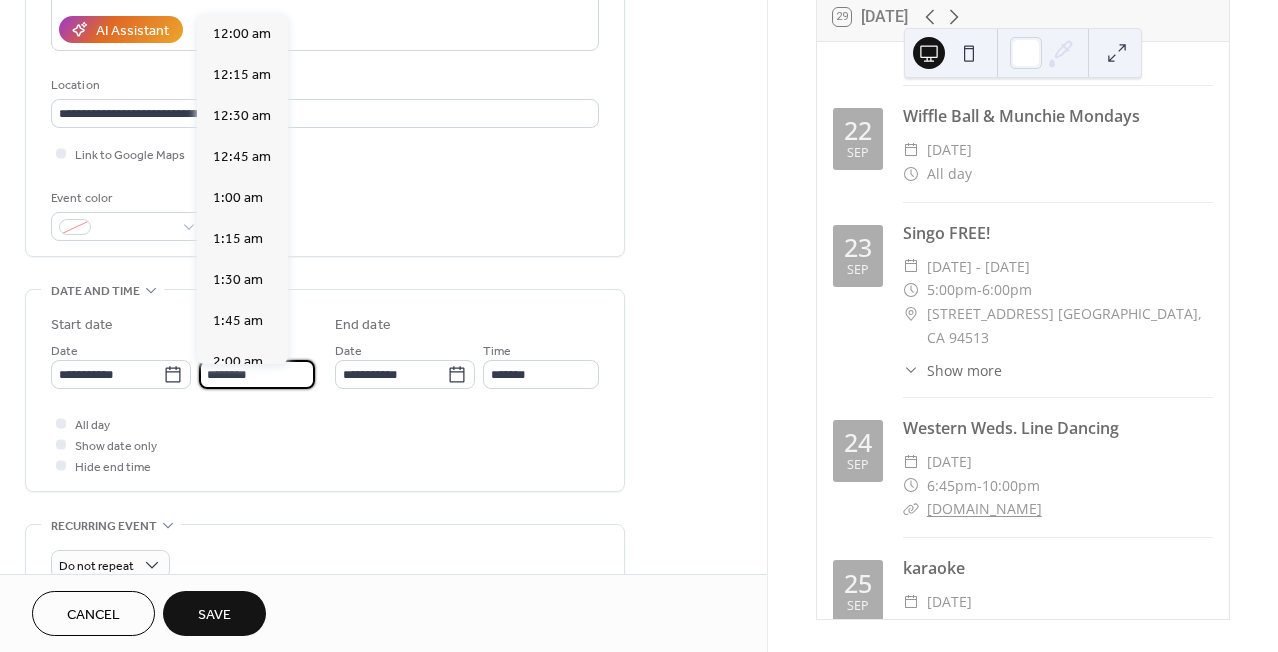scroll, scrollTop: 1968, scrollLeft: 0, axis: vertical 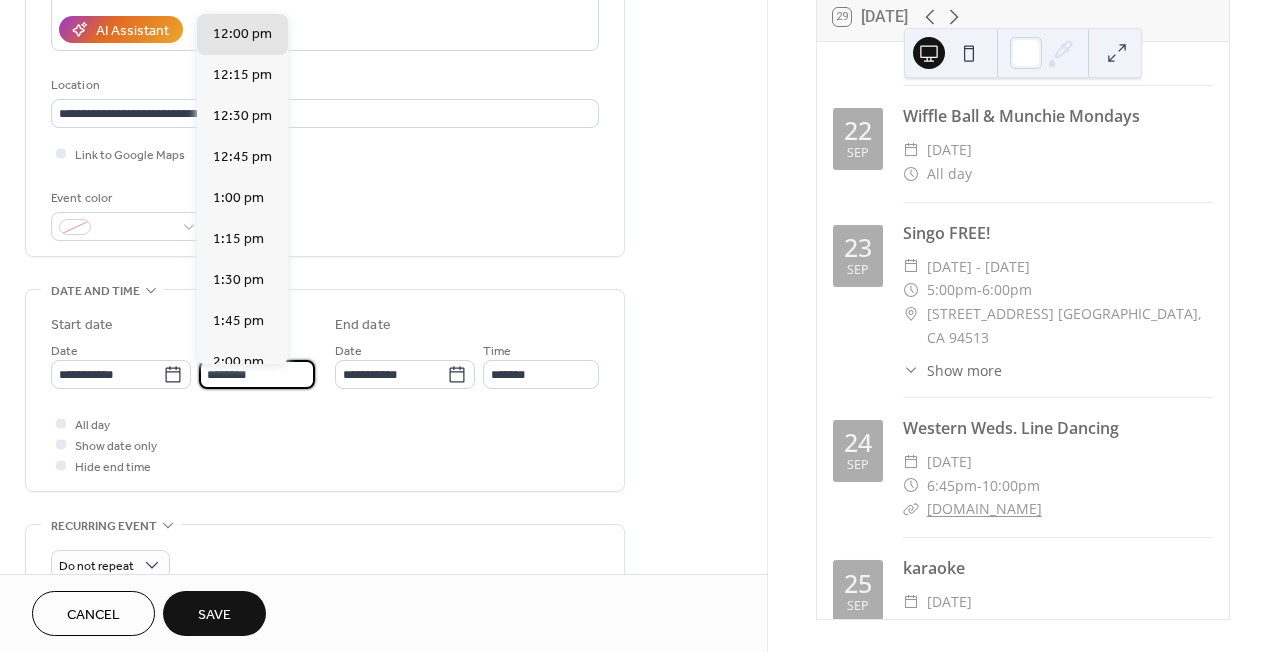 drag, startPoint x: 215, startPoint y: 377, endPoint x: 199, endPoint y: 374, distance: 16.27882 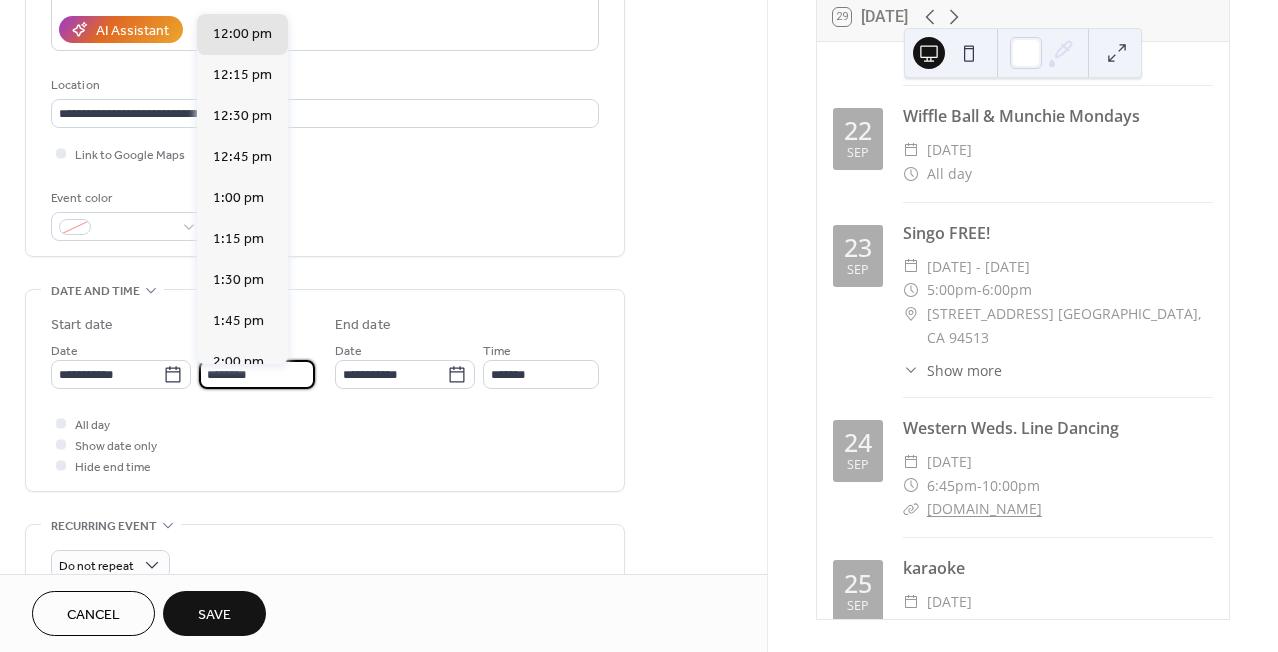 click on "********" at bounding box center [257, 374] 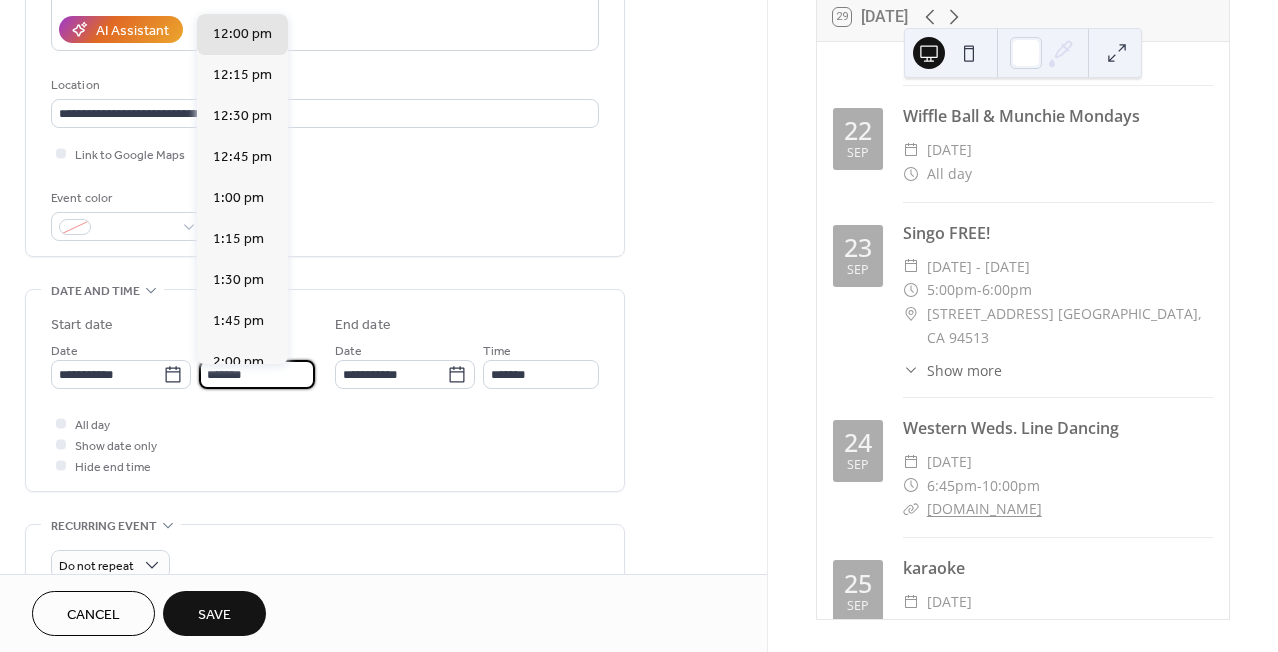 scroll, scrollTop: 2952, scrollLeft: 0, axis: vertical 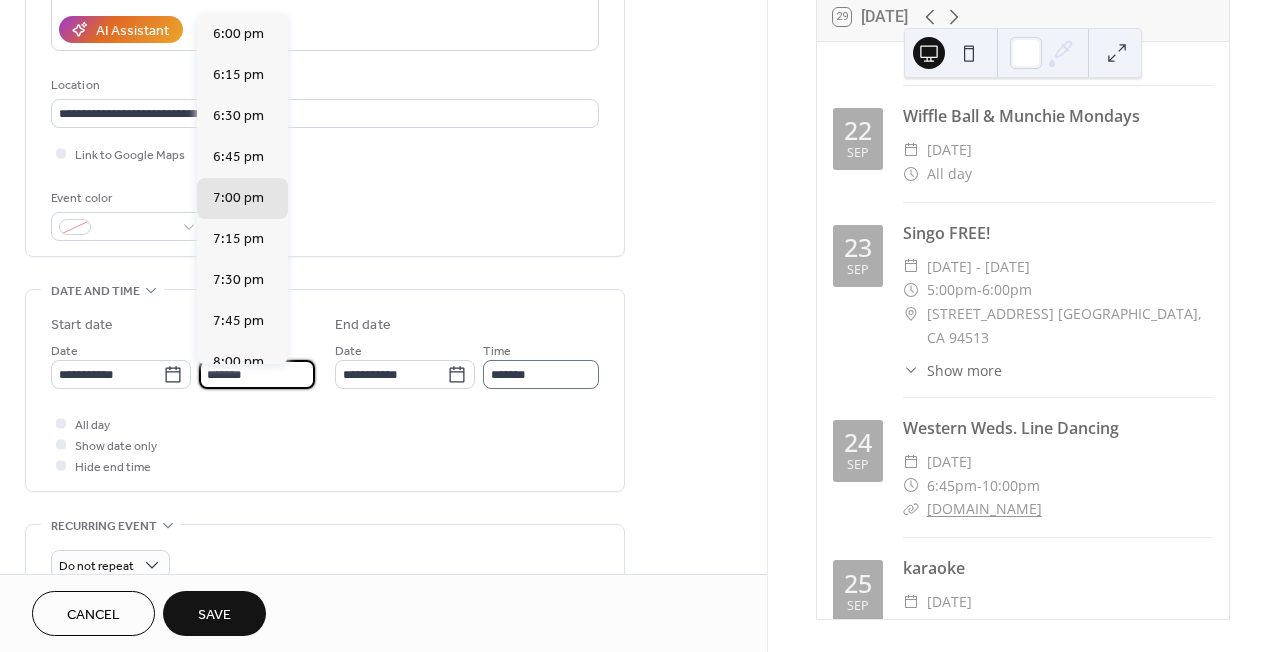 type on "*******" 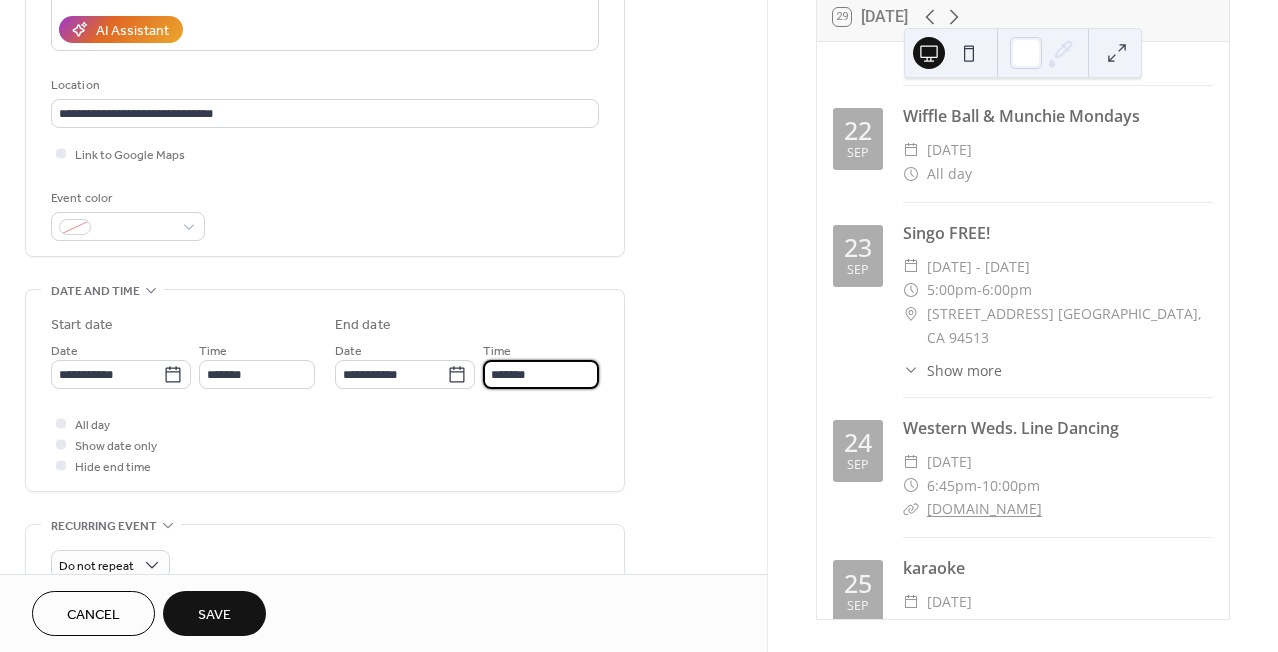 click on "*******" at bounding box center [541, 374] 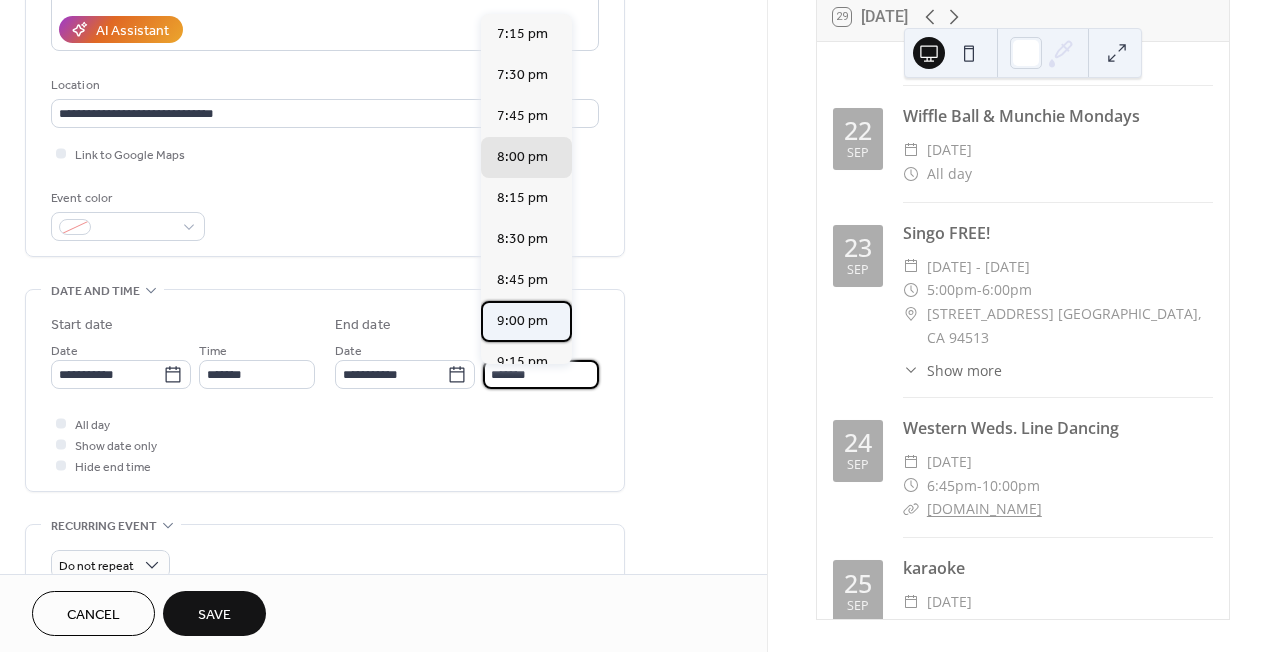 click on "9:00 pm" at bounding box center [522, 321] 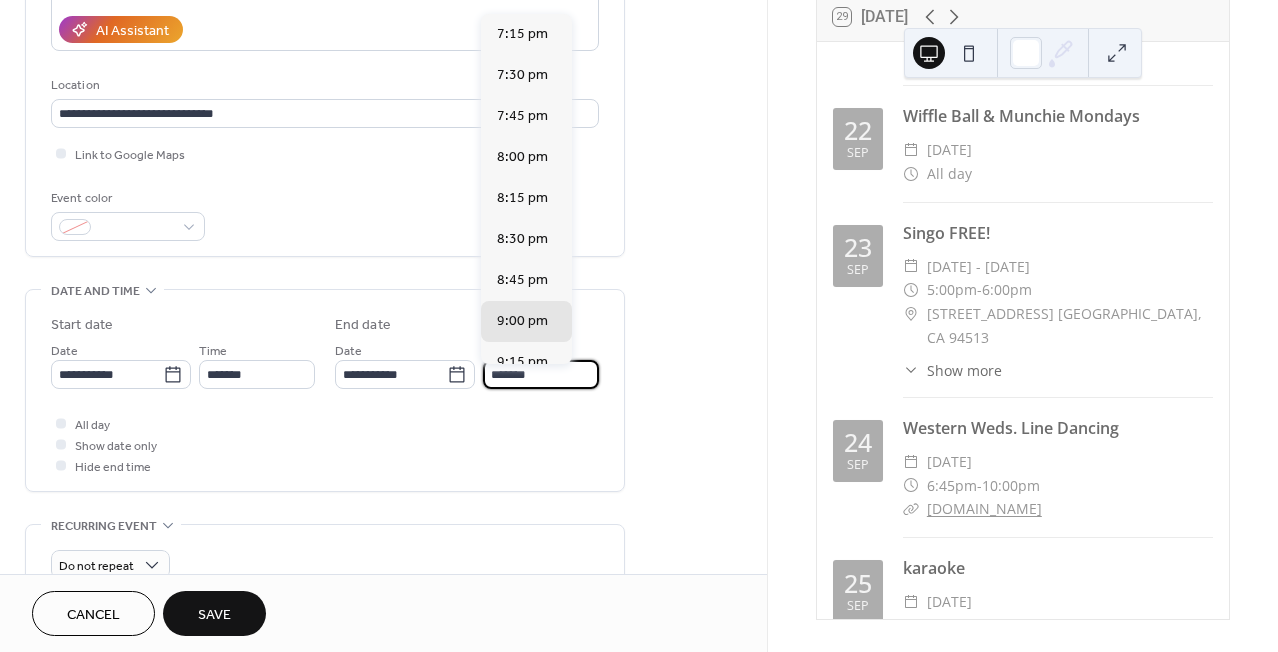 click on "*******" at bounding box center [541, 374] 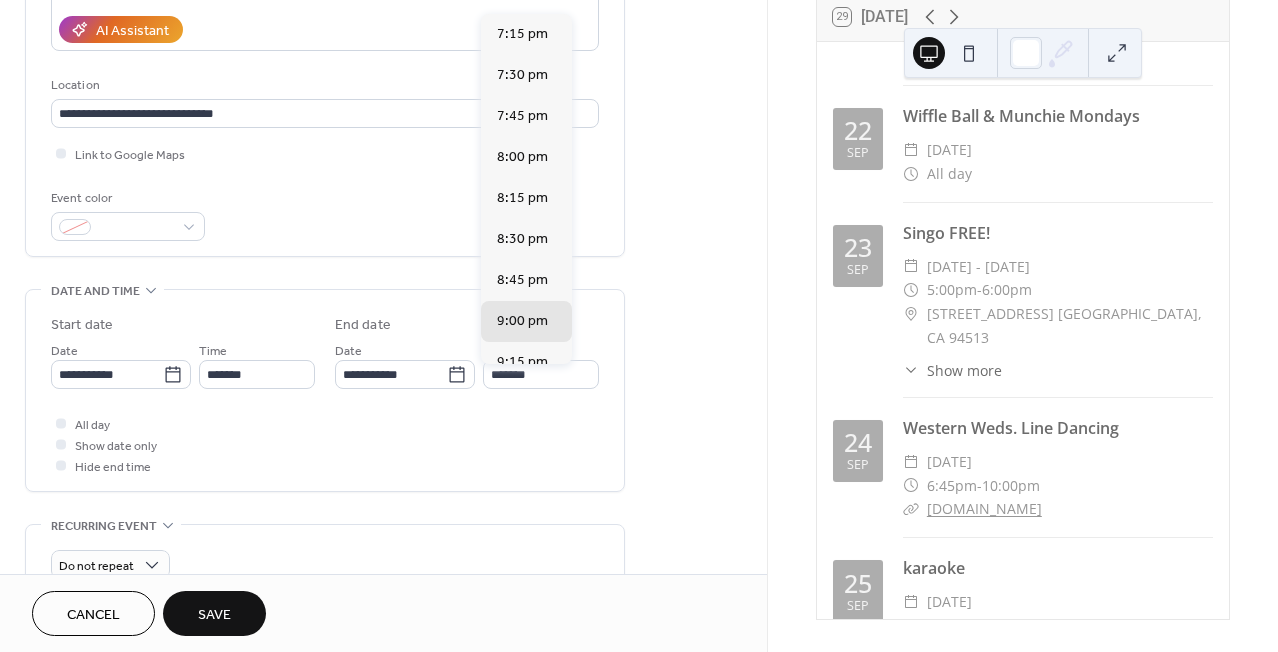 scroll, scrollTop: 191, scrollLeft: 0, axis: vertical 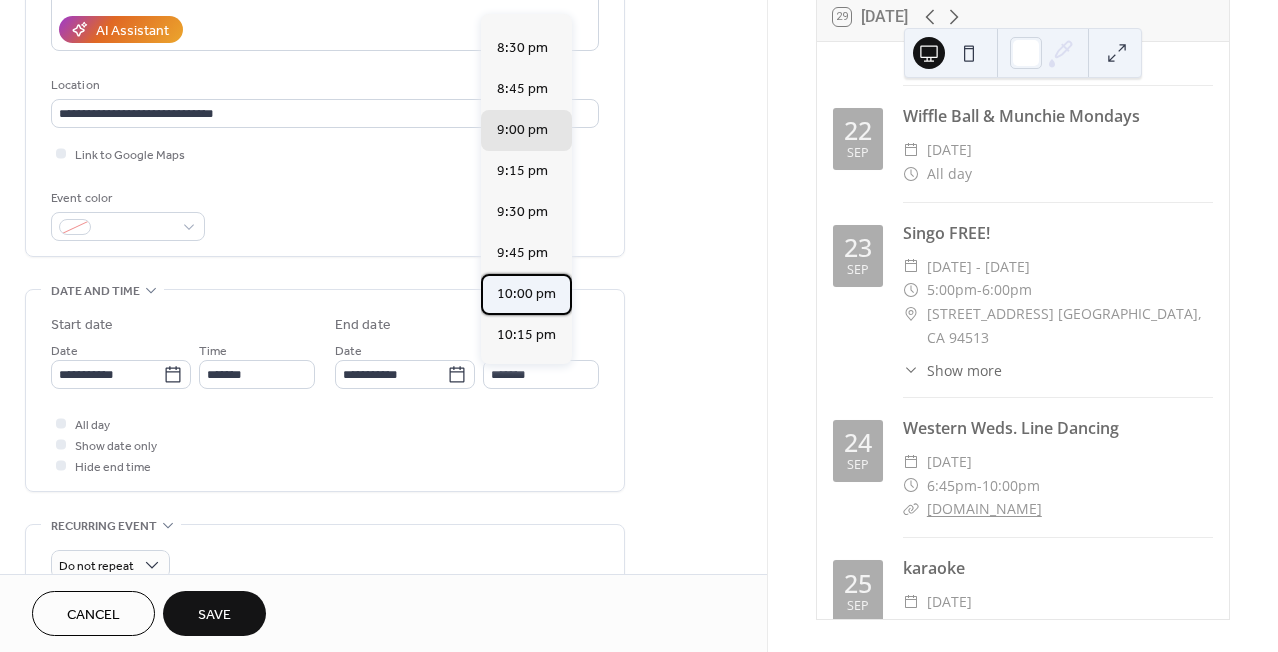 click on "10:00 pm" at bounding box center (526, 294) 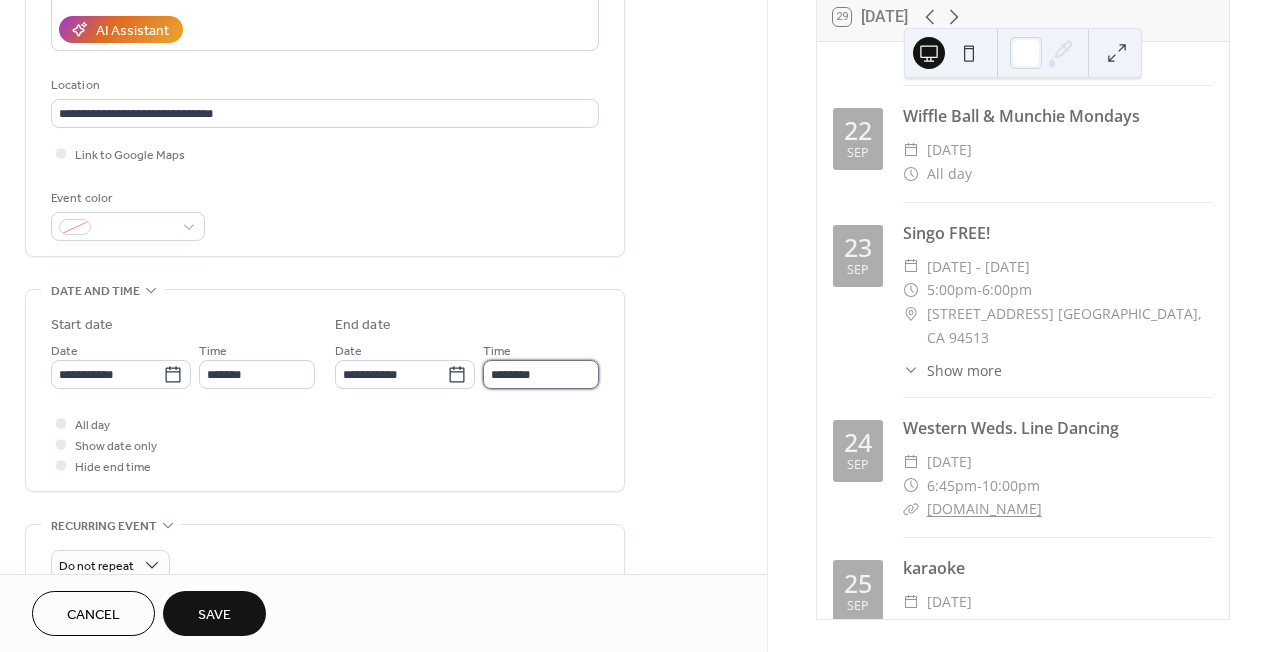 click on "********" at bounding box center (541, 374) 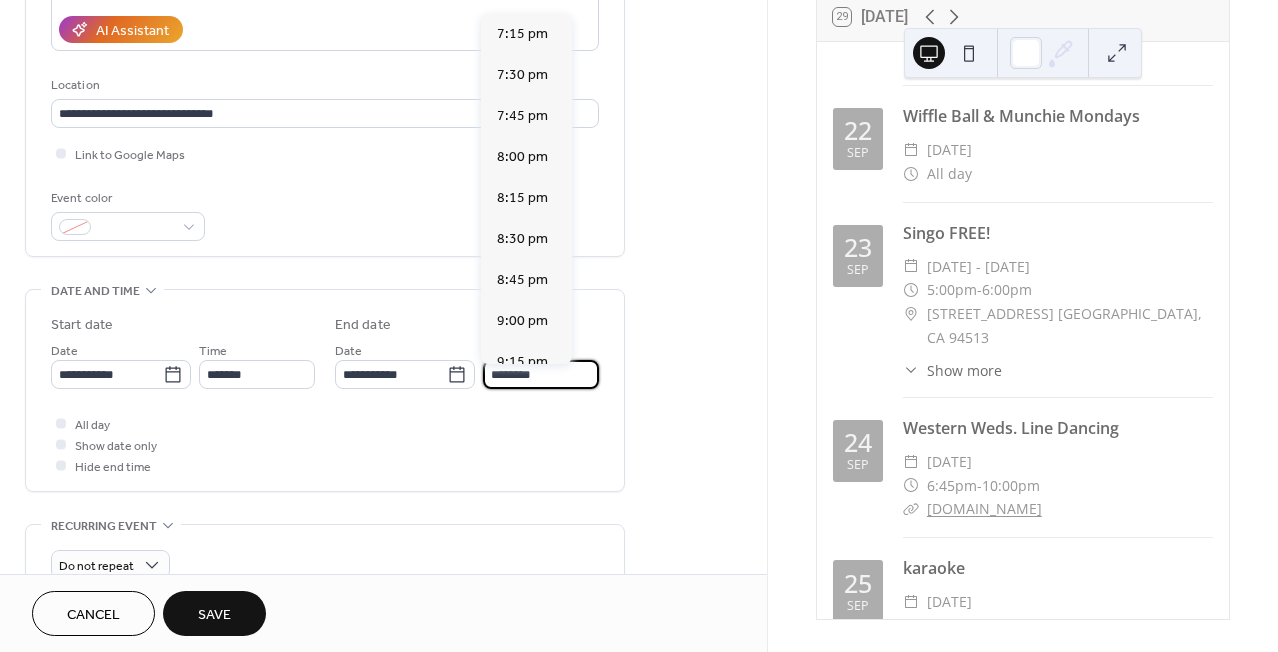scroll, scrollTop: 429, scrollLeft: 0, axis: vertical 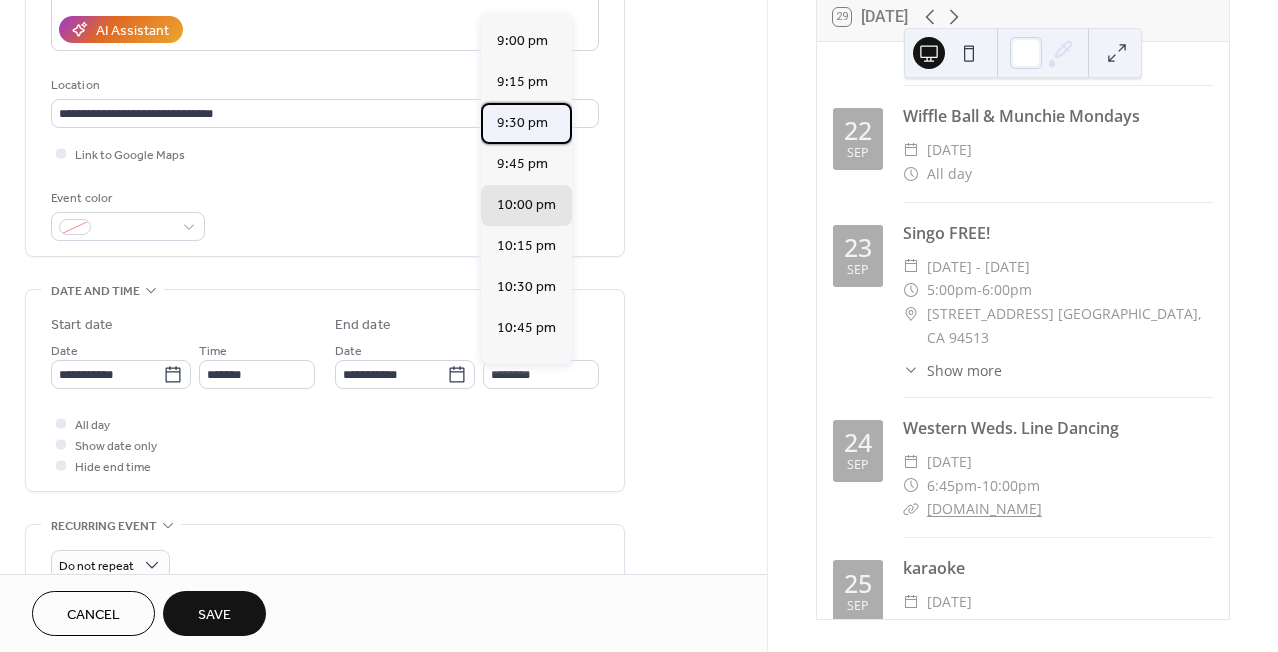 click on "9:30 pm" at bounding box center [522, 123] 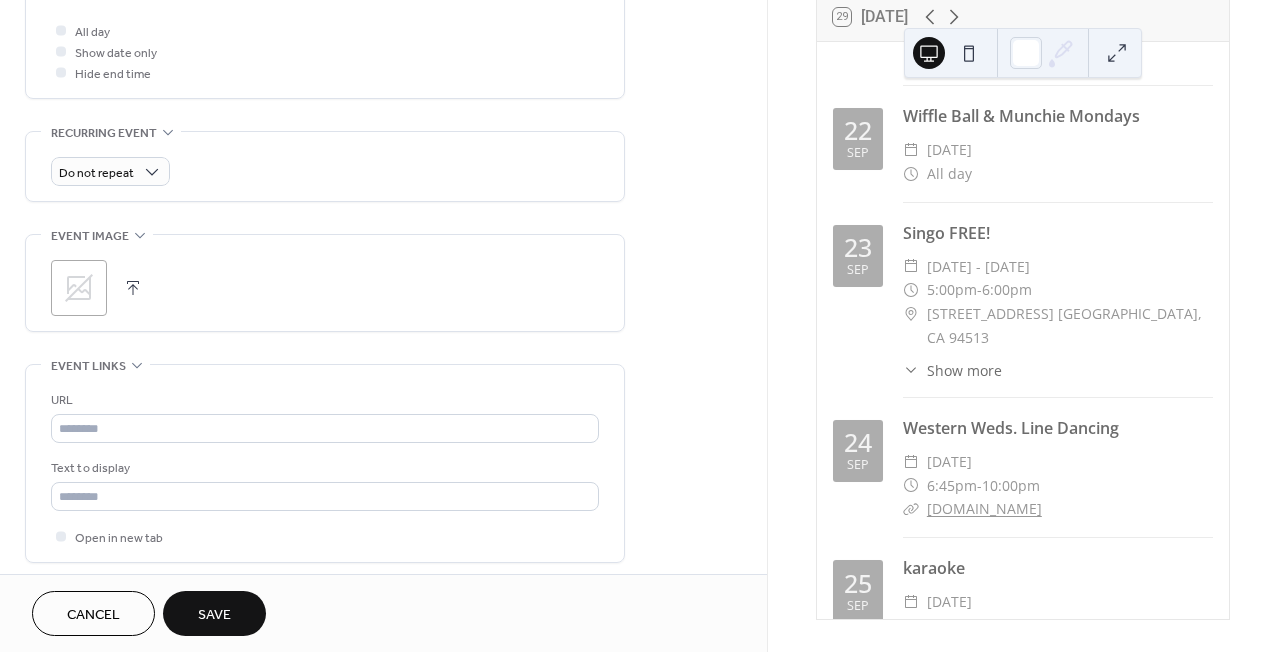 scroll, scrollTop: 758, scrollLeft: 0, axis: vertical 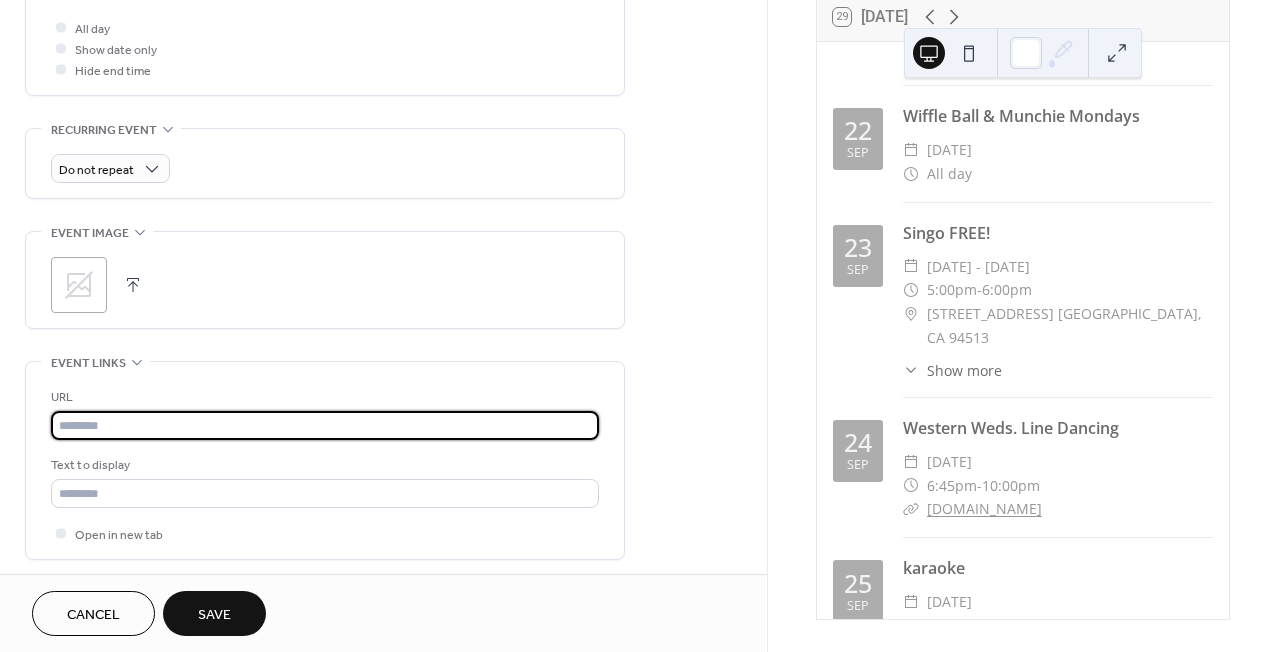 click at bounding box center (325, 425) 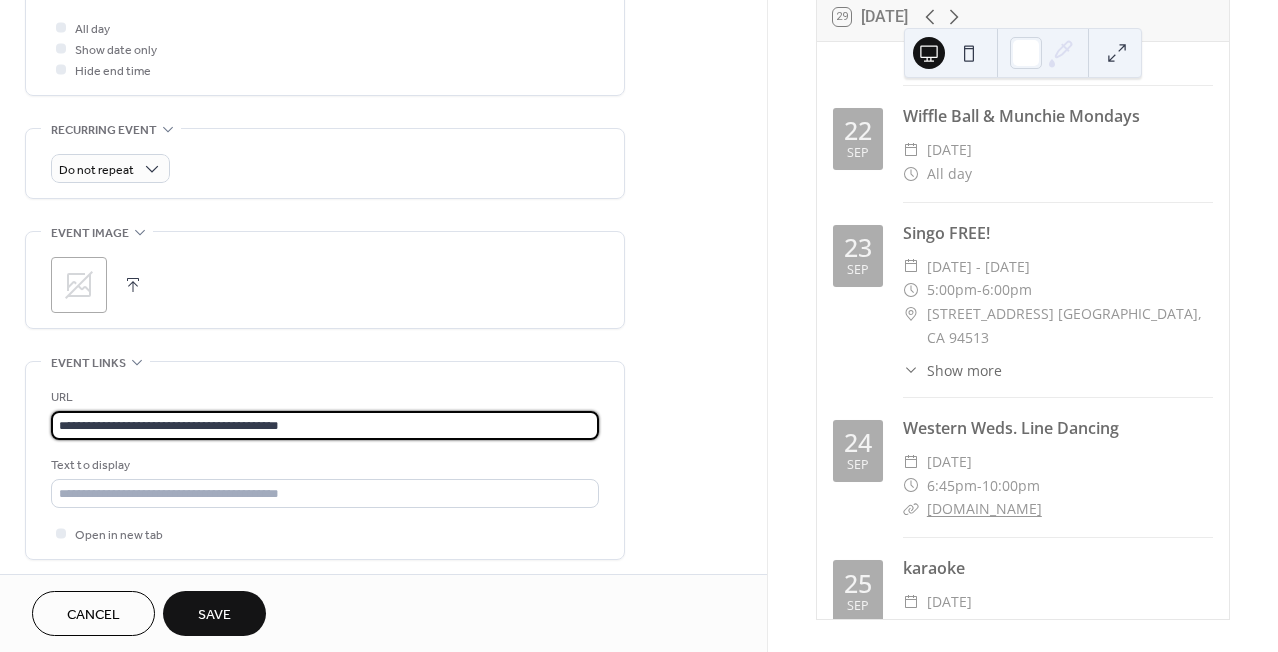 type on "**********" 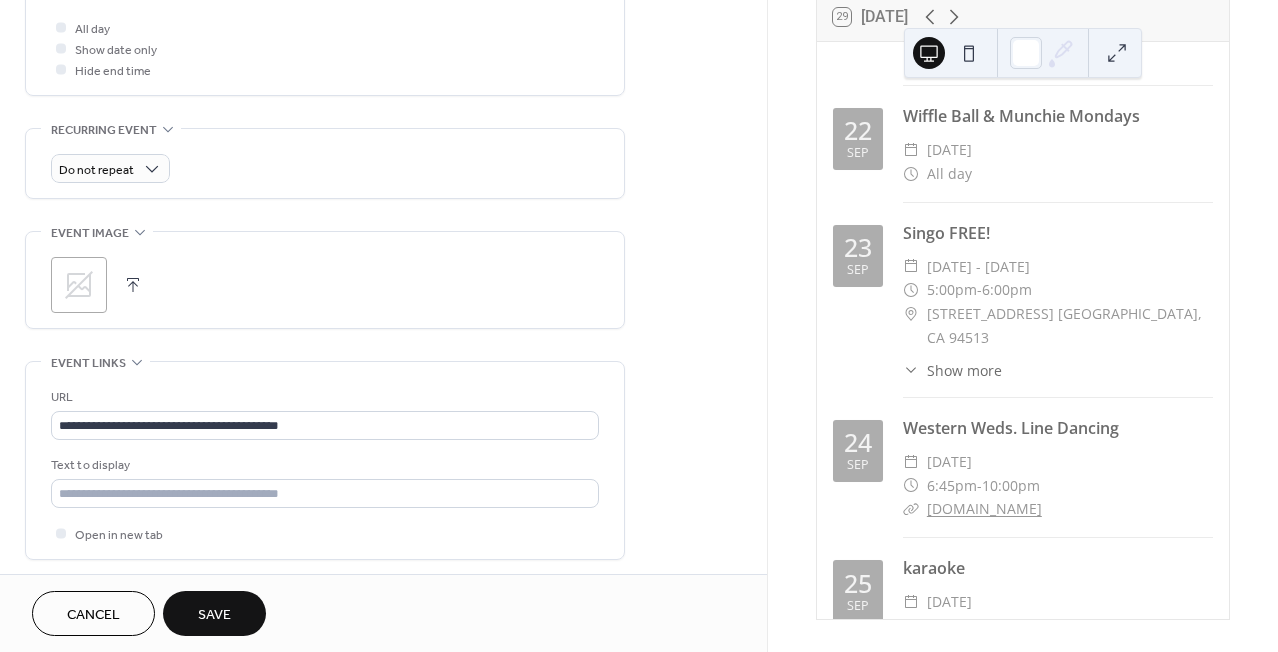 click on "Save" at bounding box center (214, 613) 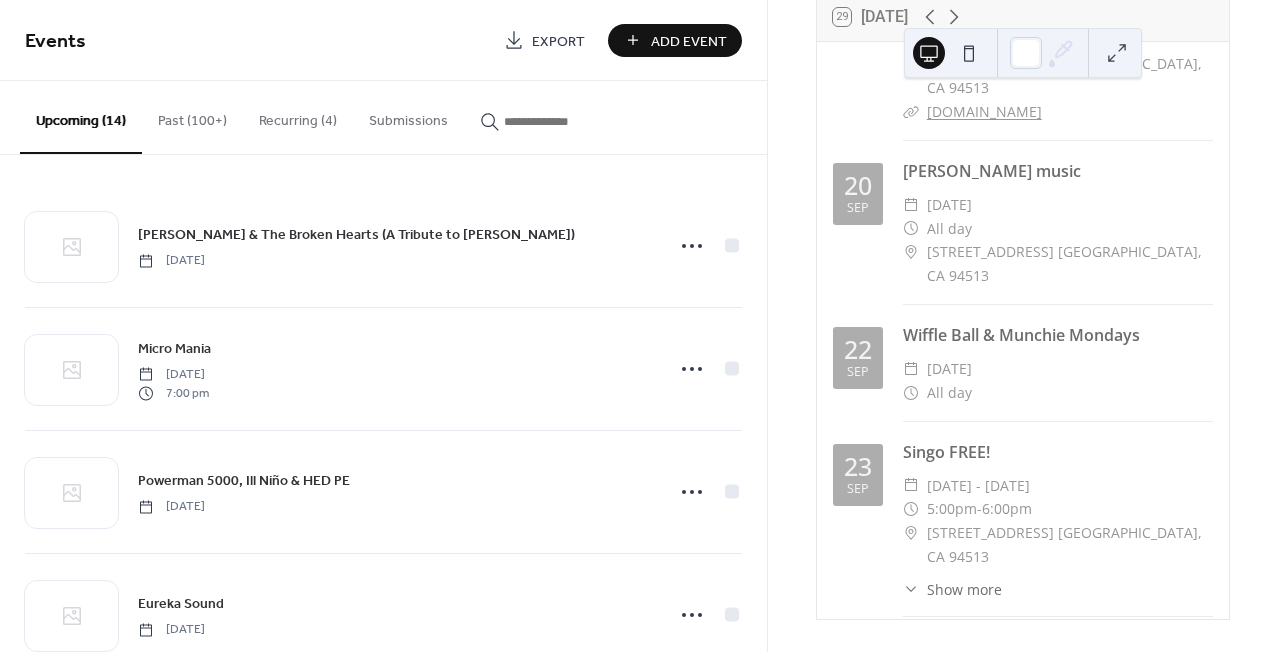 click on "Upcoming events 29 [DATE] [DATE] Singo FREE! ​ [DATE] - [DATE] ​ 5:00pm - 7:00pm ​ [STREET_ADDRESS] [GEOGRAPHIC_DATA], CA 94513 ​ Show more Singo is the best new party game! Based off the timeless game of bingo, Singo features the same card-based setup with the exciting twist of awesome music playlists. Filled with genre-based classics, players will have the time of their lives singing along, dancing along, and playing to win. [DATE] Western Weds. Line Dancing ​ [DATE] ​ 6:45pm - 10:00pm ​ [DOMAIN_NAME] [DATE] karaoke ​ [DATE] ​ 7:00pm - 10:00pm ​ [STREET_ADDRESS] [GEOGRAPHIC_DATA], CA 94513 ​ Show more On Stage karaoke [DATE] [PERSON_NAME] & The Broken Hearts (A Tribute to [PERSON_NAME]) ​ [DATE] ​ All day ​ [STREET_ADDRESS] [GEOGRAPHIC_DATA] ​ [DOMAIN_NAME] [DATE] Micro Mania ​ [DATE] ​ 7:00pm - 9:30pm ​ [STREET_ADDRESS] [GEOGRAPHIC_DATA] ​ [DOMAIN_NAME] ​ Show more   [DATE] Powerman 5000, Ill Niño & HED PE ​ ​ ​" at bounding box center [1023, 326] 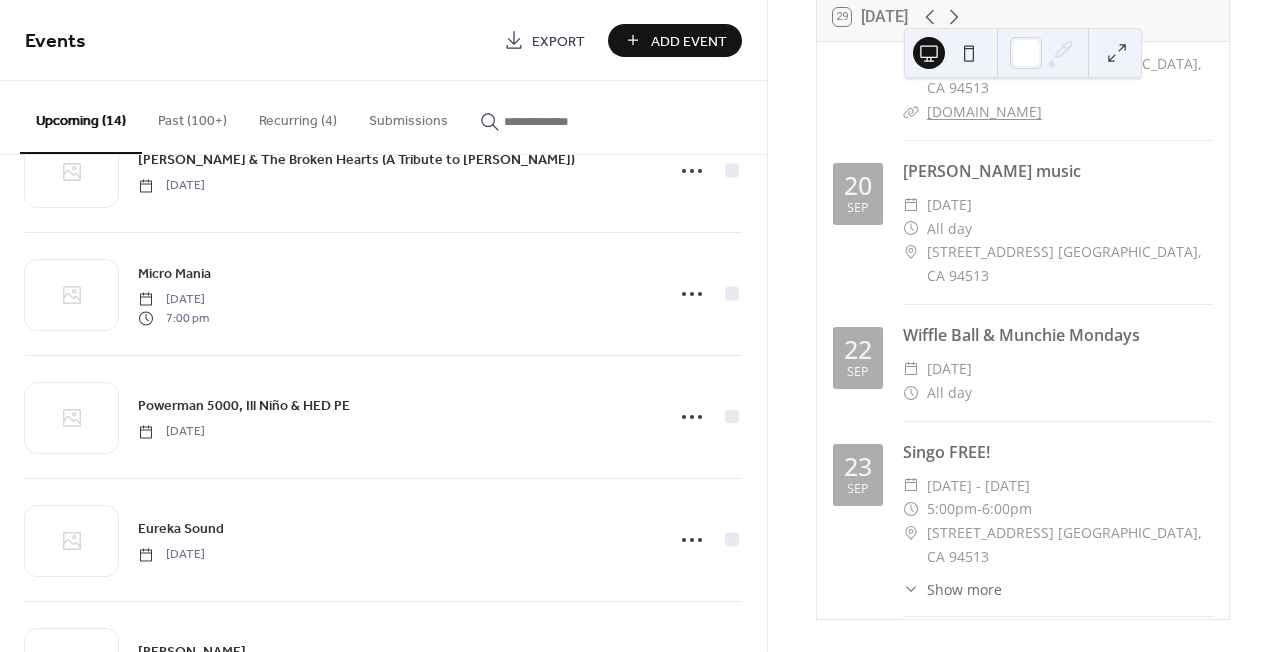 scroll, scrollTop: 68, scrollLeft: 0, axis: vertical 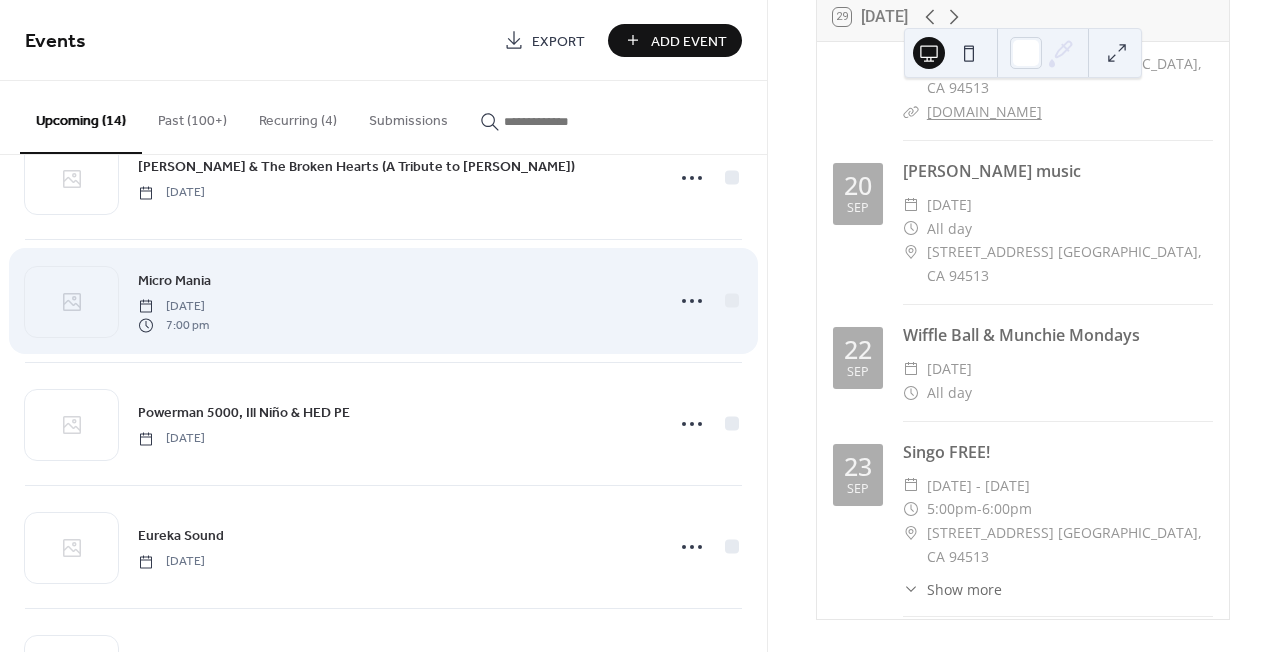 click on "7:00 pm" at bounding box center [173, 325] 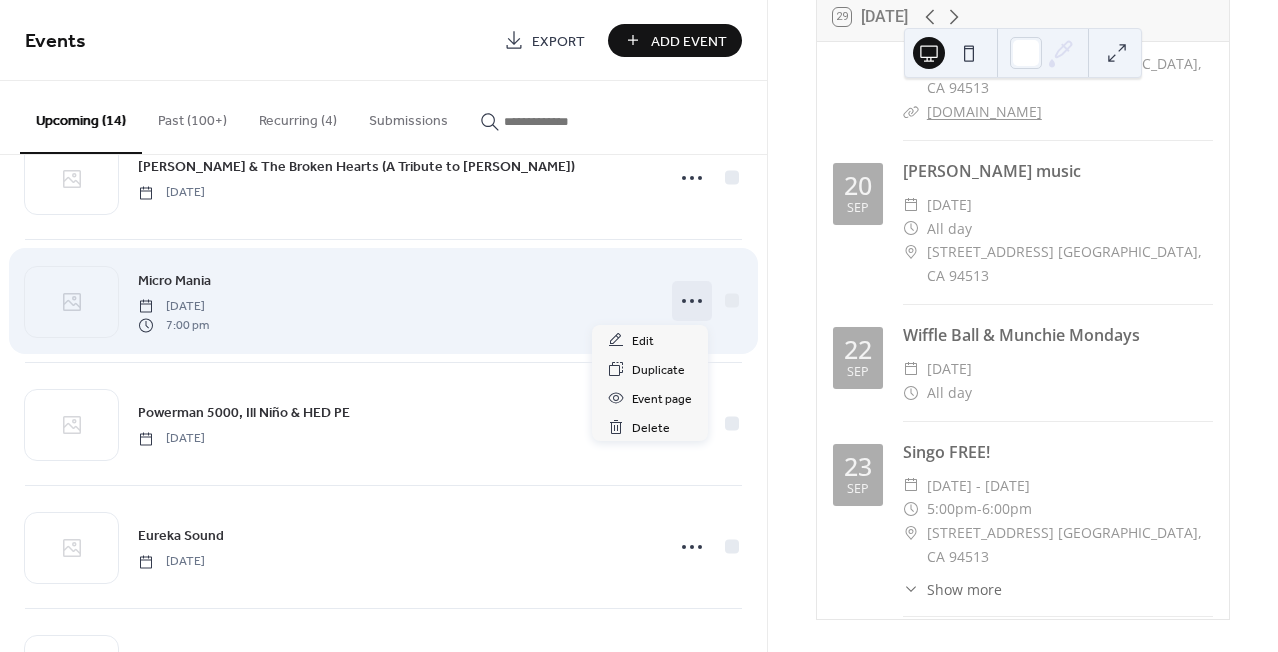 click 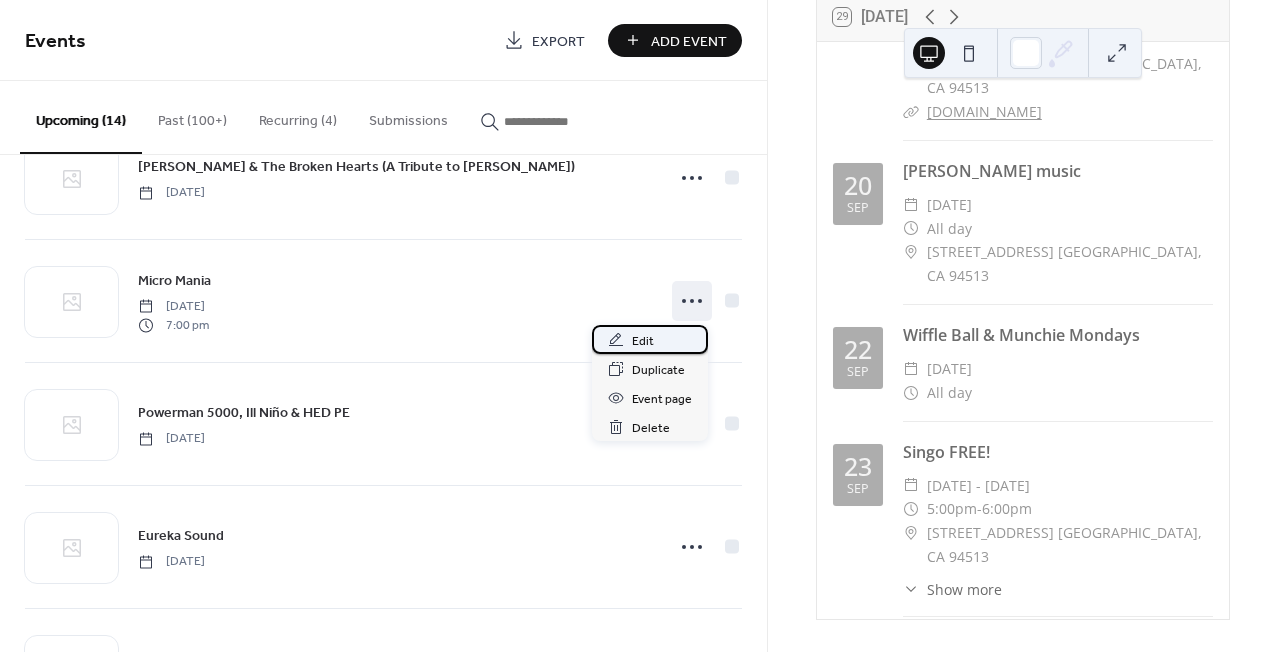 click on "Edit" at bounding box center (643, 341) 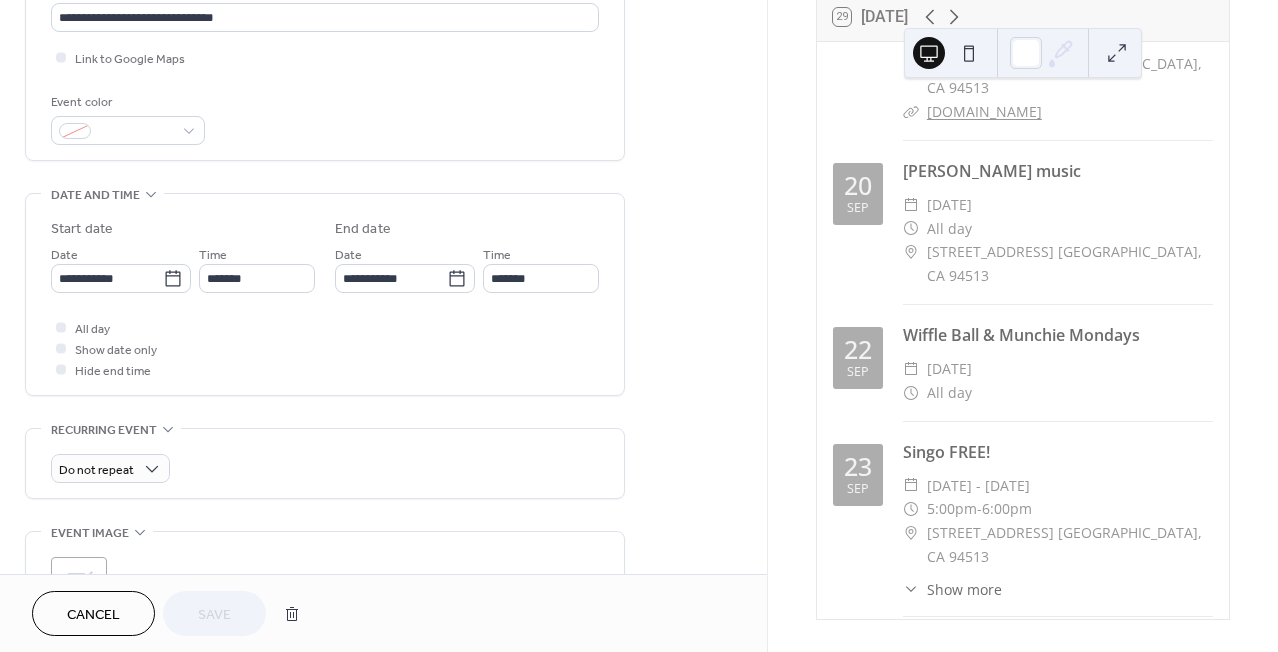 scroll, scrollTop: 466, scrollLeft: 0, axis: vertical 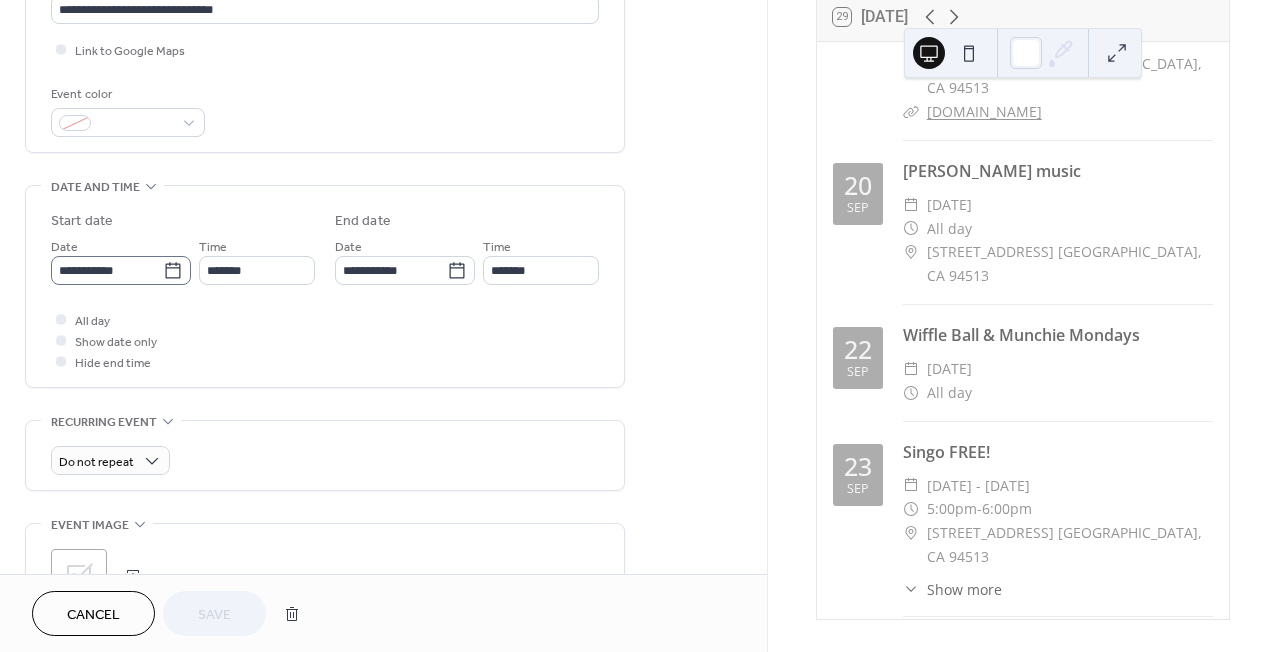 click 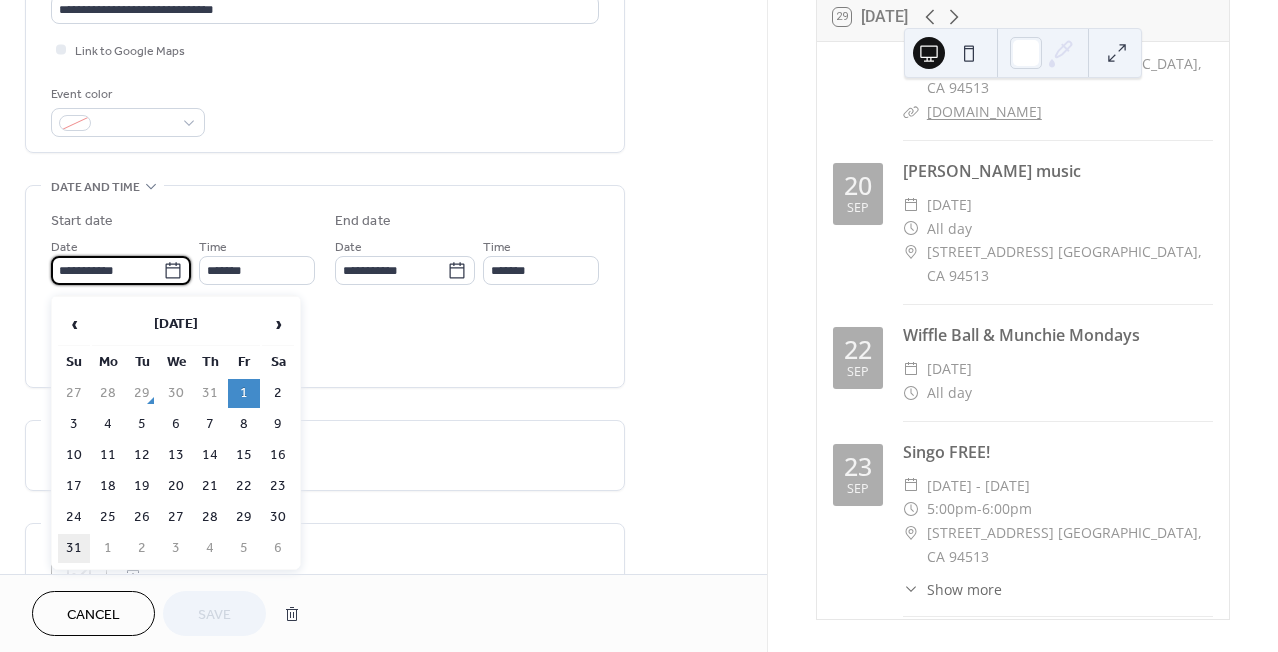 click on "31" at bounding box center (74, 548) 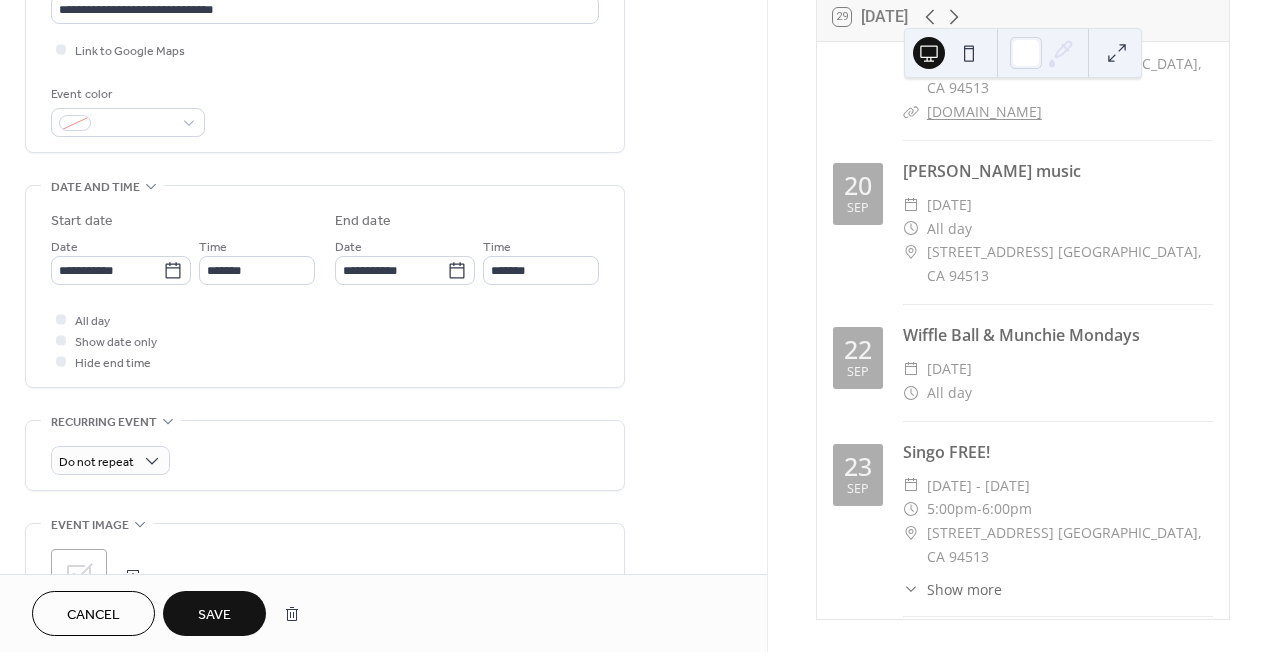 click on "Save" at bounding box center [214, 615] 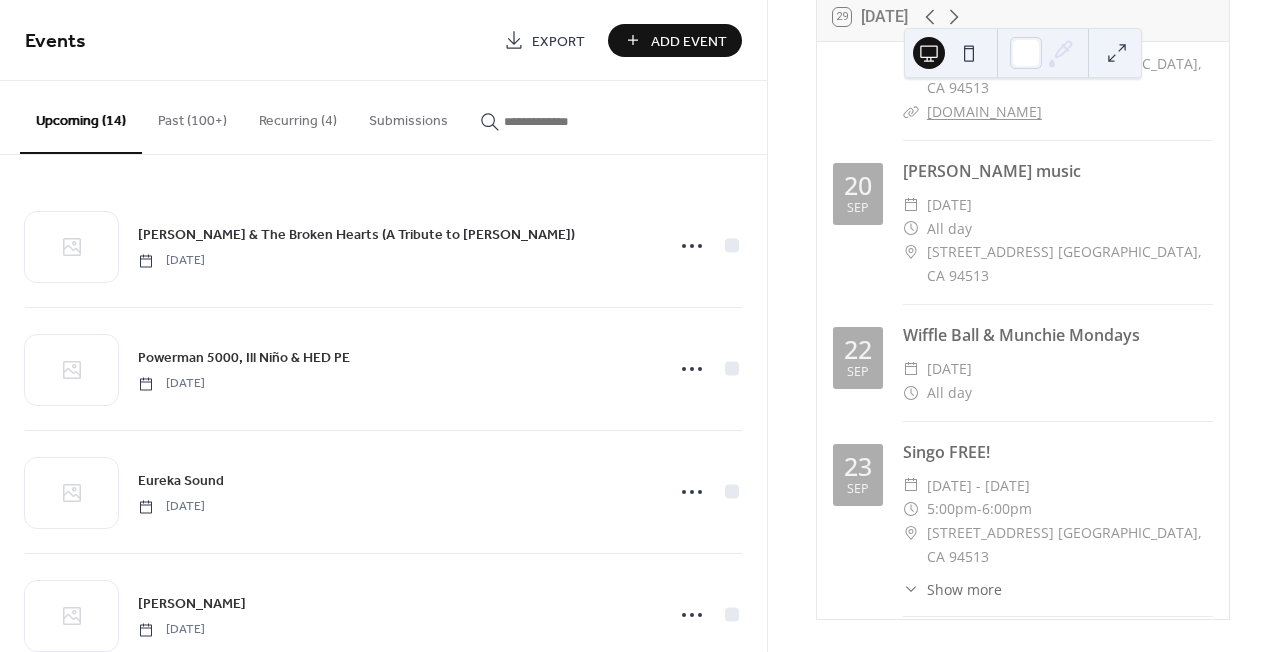 click on "Upcoming events 29 [DATE] [DATE] Singo FREE! ​ [DATE] - [DATE] ​ 5:00pm - 7:00pm ​ [STREET_ADDRESS] [GEOGRAPHIC_DATA], CA 94513 ​ Show more Singo is the best new party game! Based off the timeless game of bingo, Singo features the same card-based setup with the exciting twist of awesome music playlists. Filled with genre-based classics, players will have the time of their lives singing along, dancing along, and playing to win. [DATE] Western Weds. Line Dancing ​ [DATE] ​ 6:45pm - 10:00pm ​ [DOMAIN_NAME] [DATE] karaoke ​ [DATE] ​ 7:00pm - 10:00pm ​ [STREET_ADDRESS] [GEOGRAPHIC_DATA], CA 94513 ​ Show more On Stage karaoke [DATE] [PERSON_NAME] & The Broken Hearts (A Tribute to [PERSON_NAME]) ​ [DATE] ​ All day ​ [STREET_ADDRESS] [GEOGRAPHIC_DATA] ​ [DOMAIN_NAME] [DATE] Powerman 5000, Ill Niño & HED PE ​ [DATE] ​ All day ​ [DOMAIN_NAME] [DATE] Wiffle Ball & Munchie  Mondays ​ [DATE] ​ All day [DATE] ​ -" at bounding box center (1023, 294) 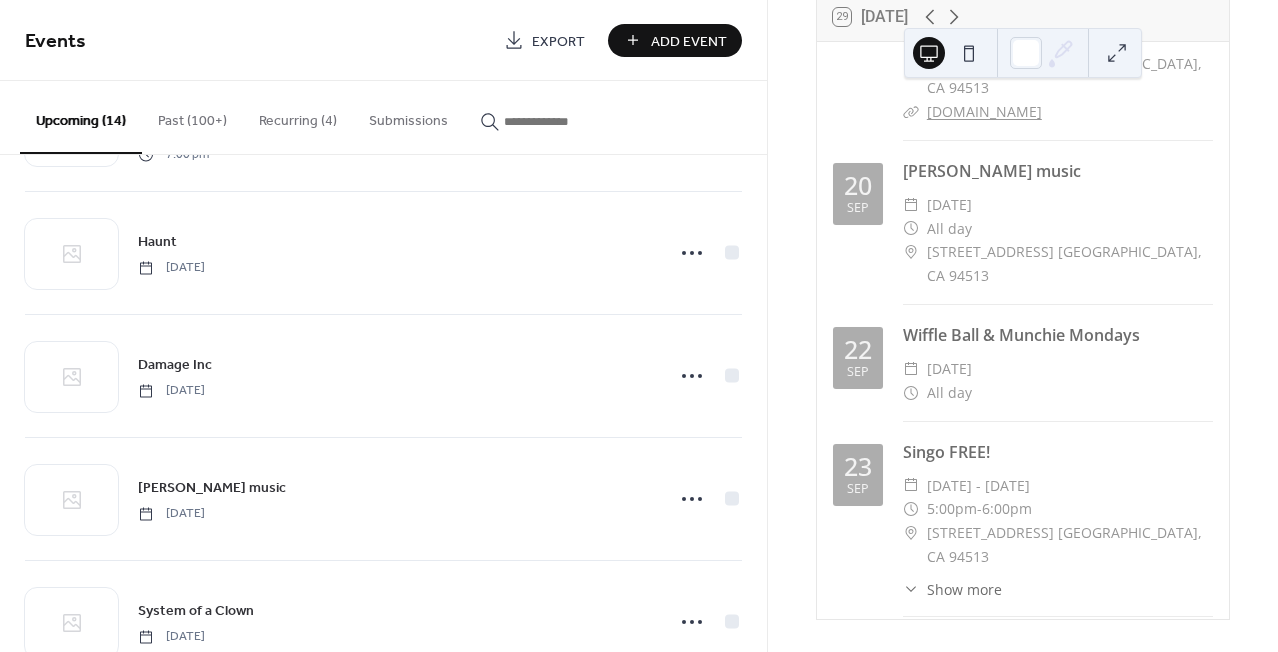 scroll, scrollTop: 1284, scrollLeft: 0, axis: vertical 